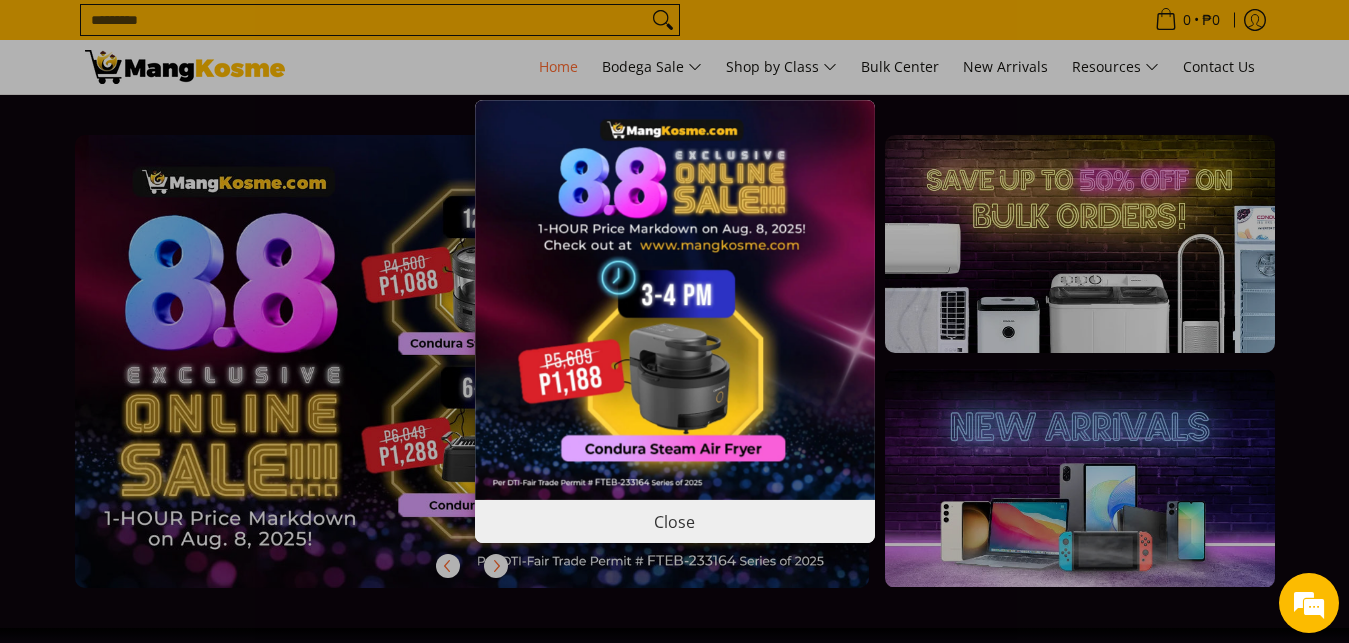 scroll, scrollTop: 0, scrollLeft: 0, axis: both 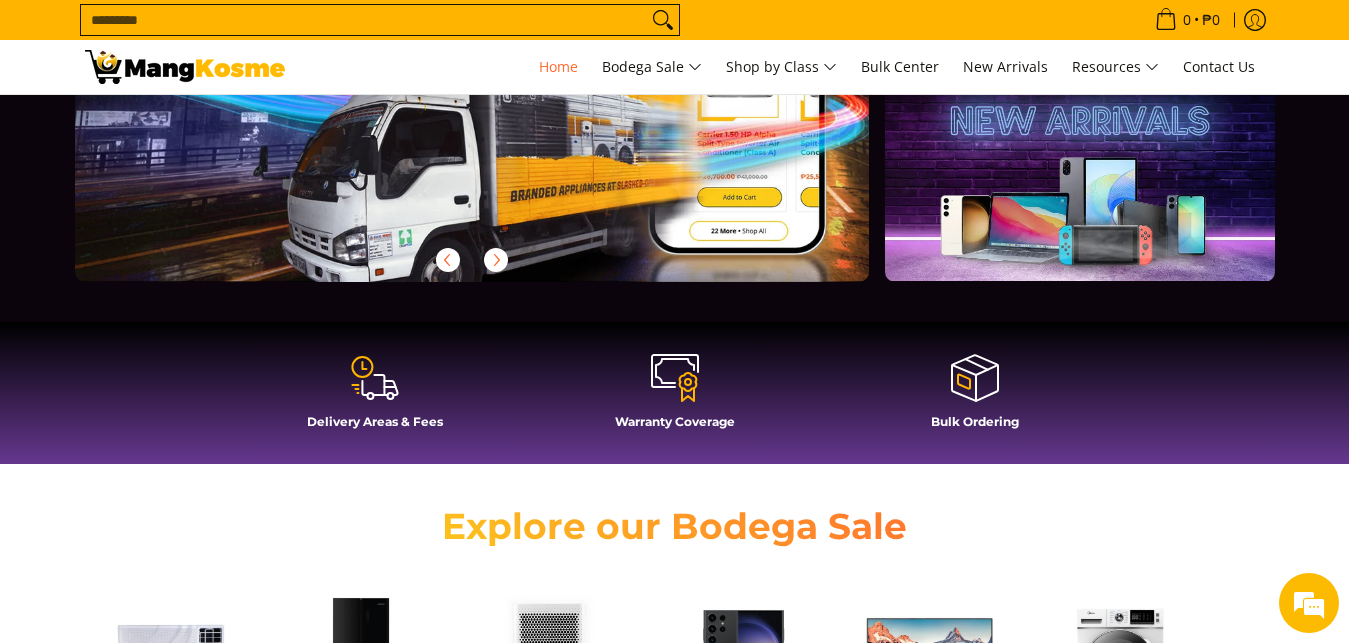 click on "Search..." at bounding box center (364, 20) 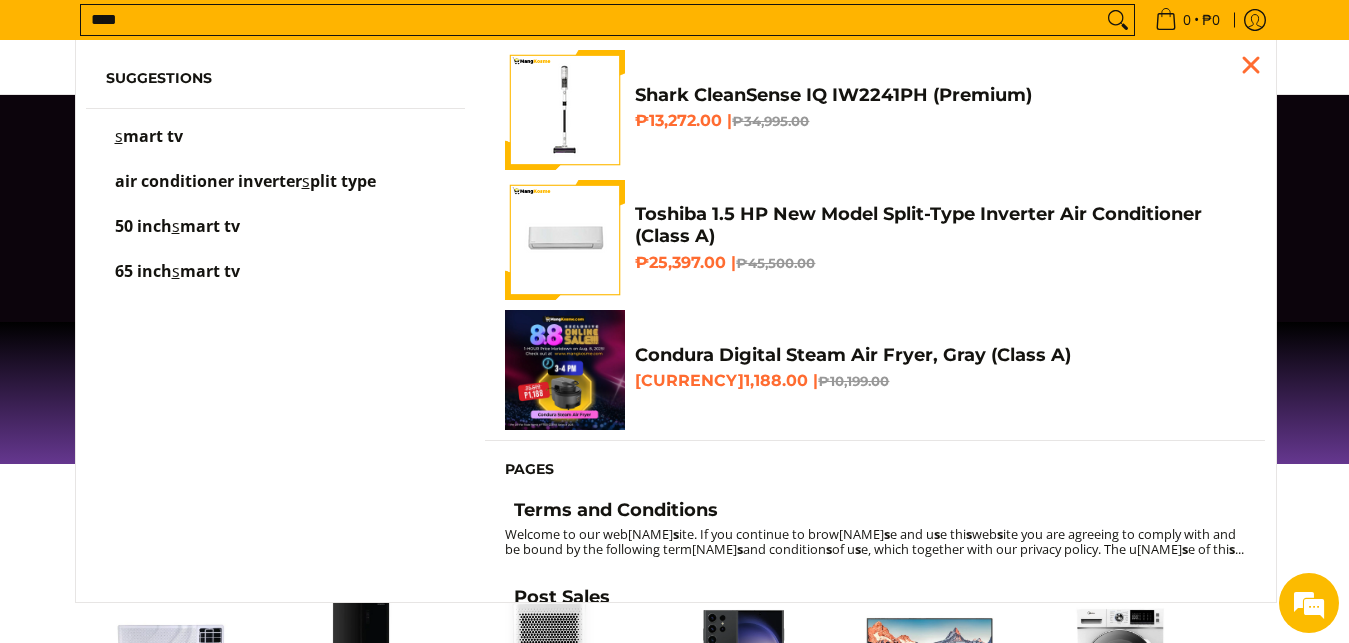 scroll, scrollTop: 0, scrollLeft: 1590, axis: horizontal 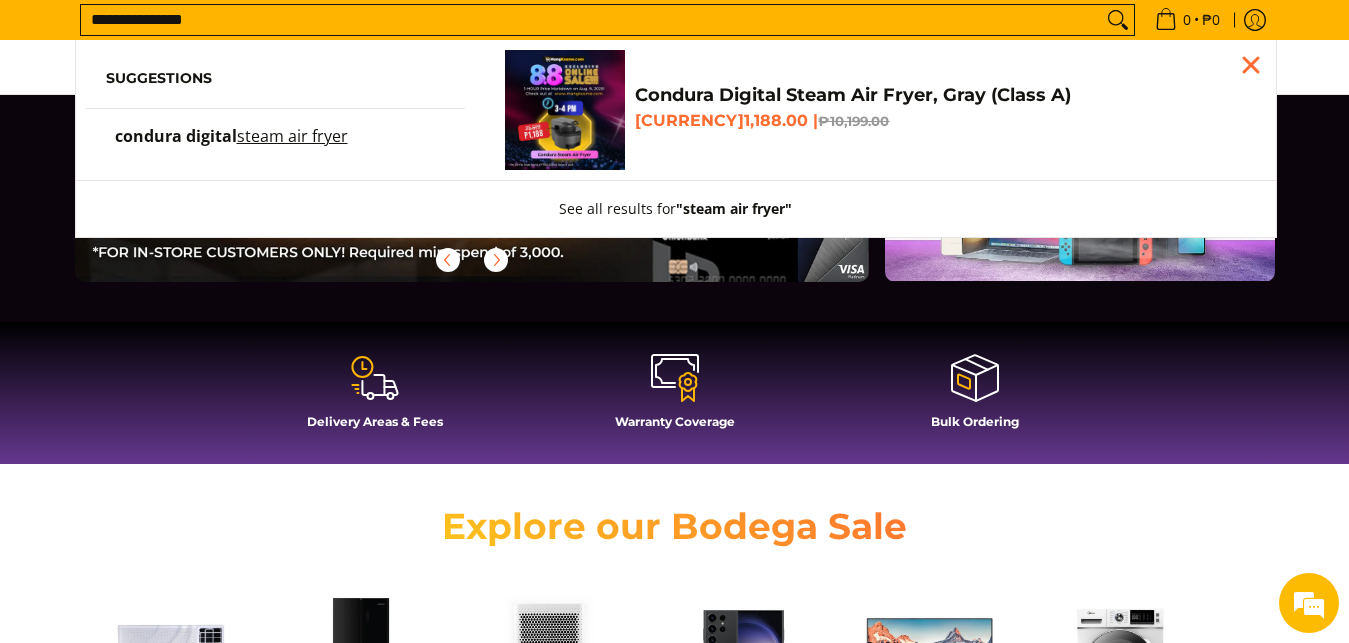 type on "**********" 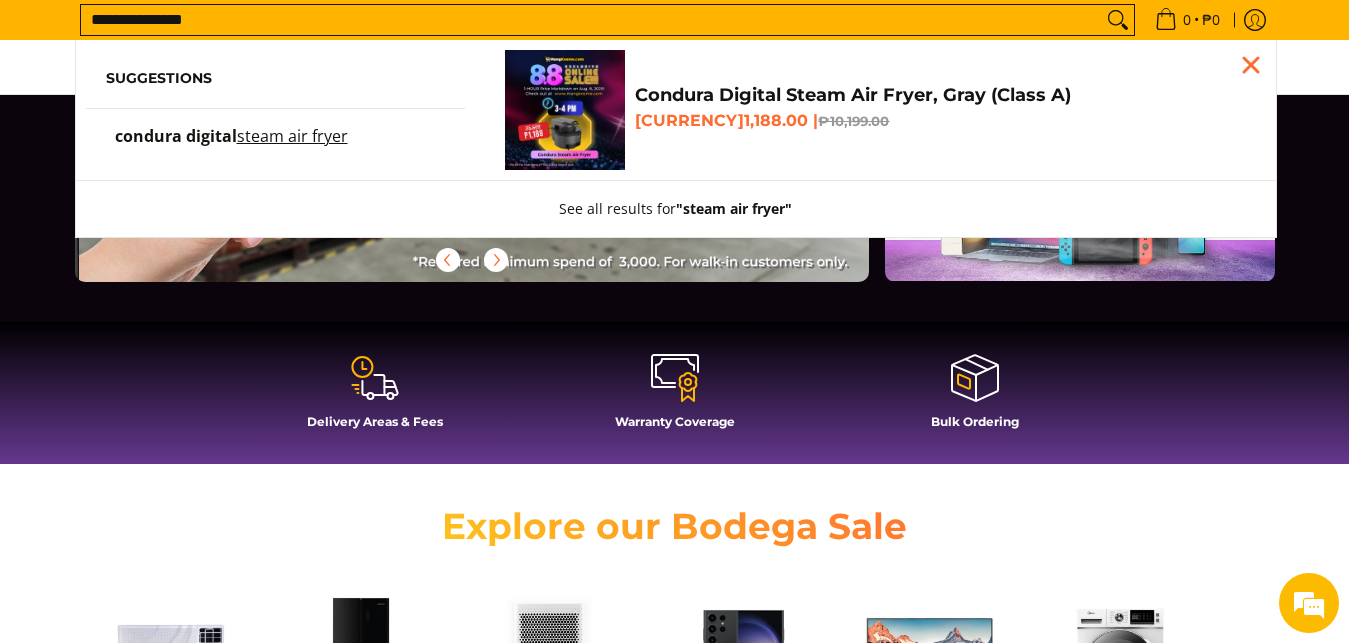 scroll, scrollTop: 0, scrollLeft: 2385, axis: horizontal 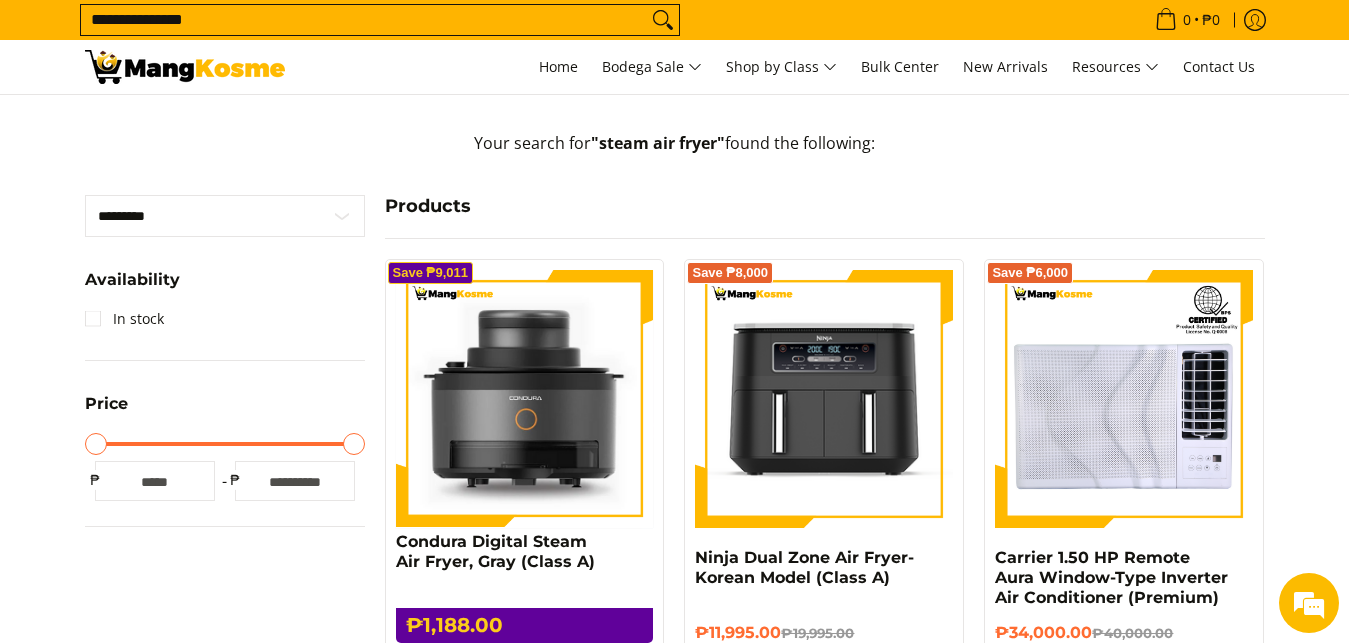 click at bounding box center (525, 399) 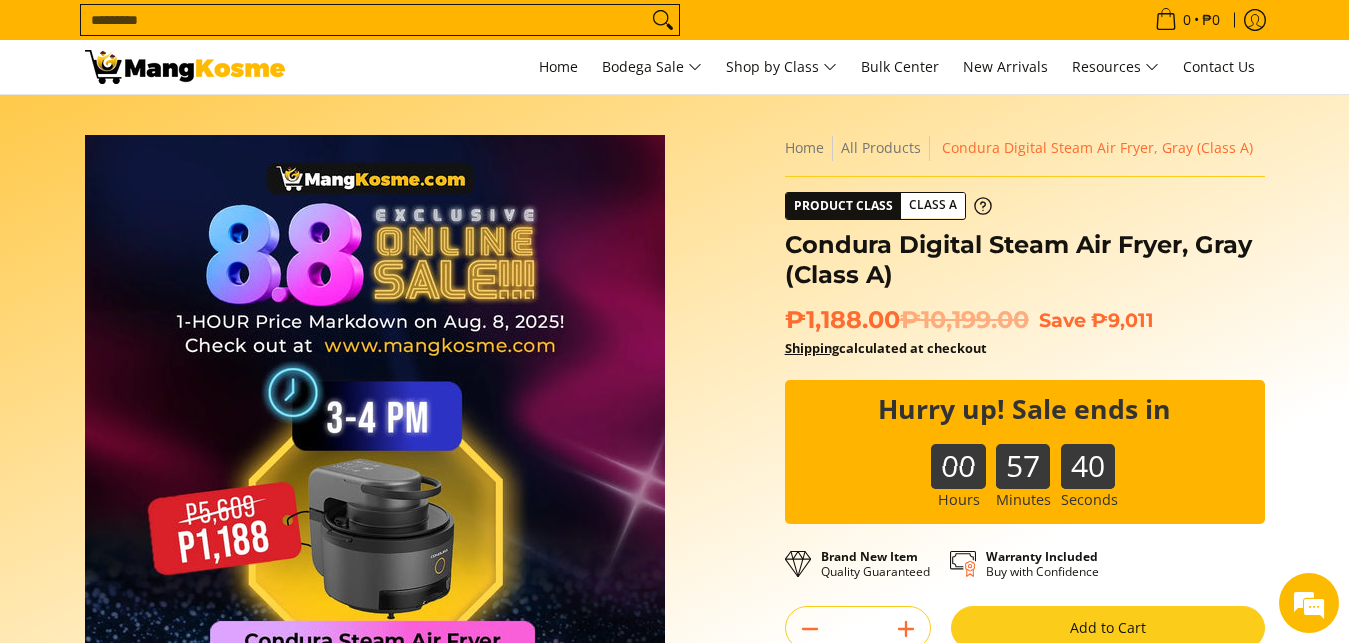 click 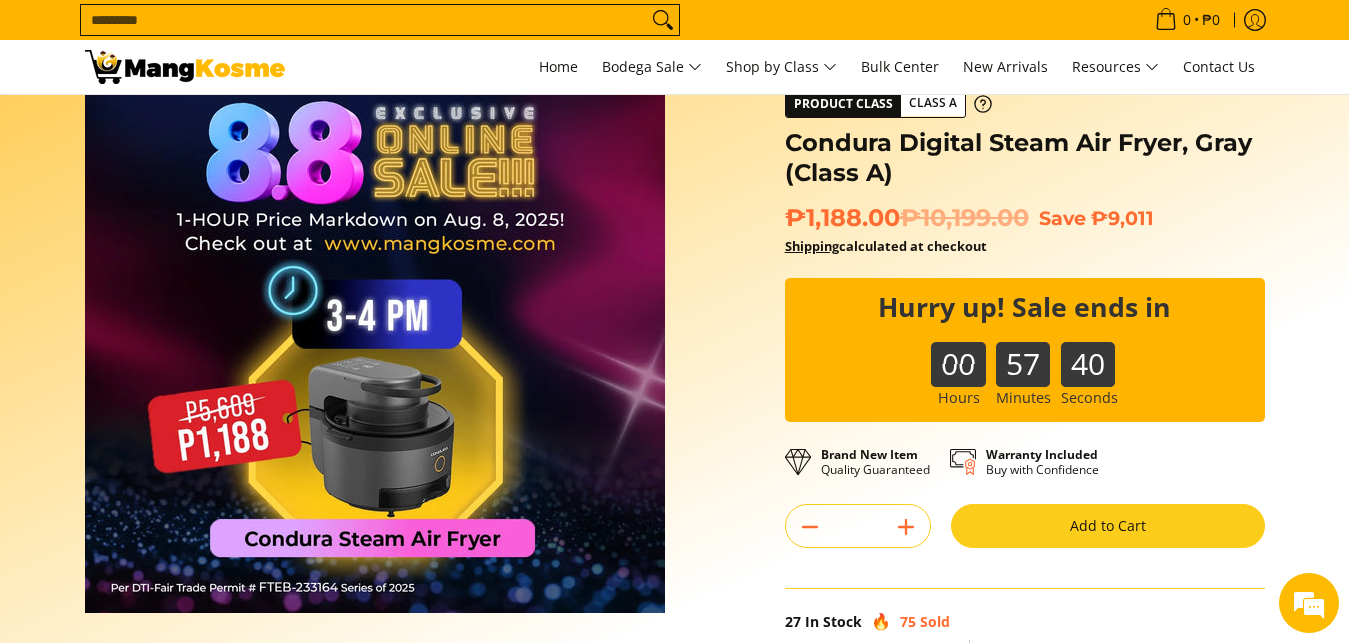 click 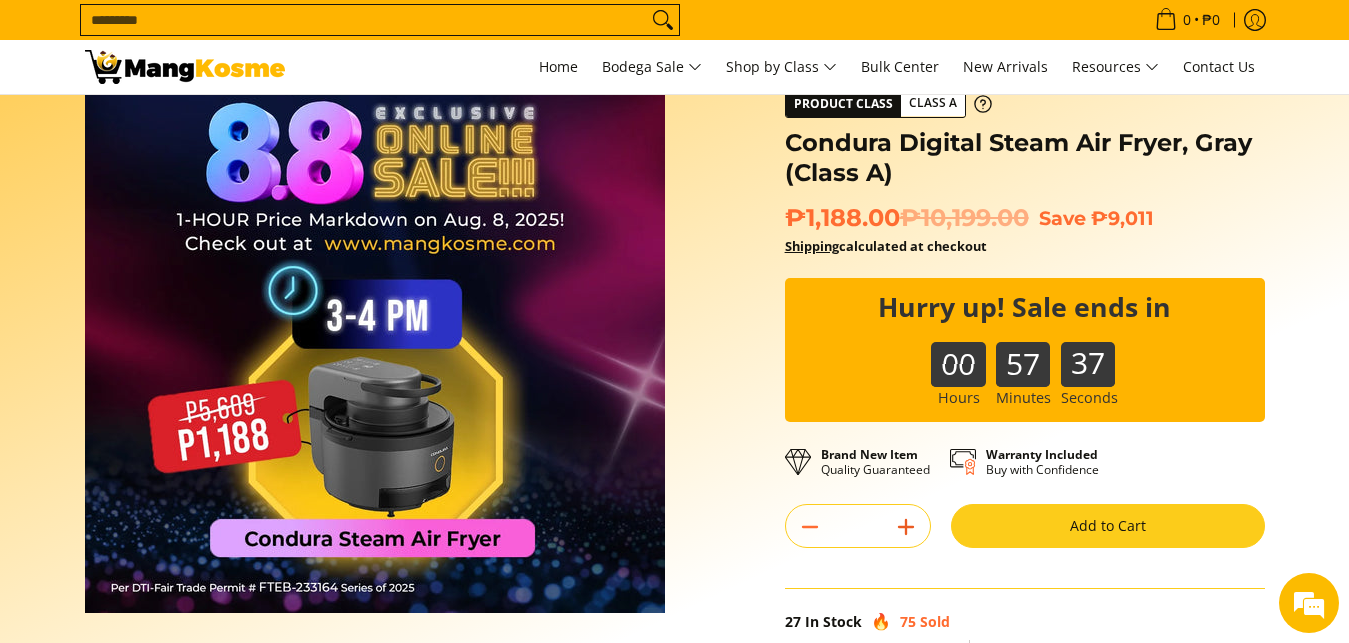 type on "*" 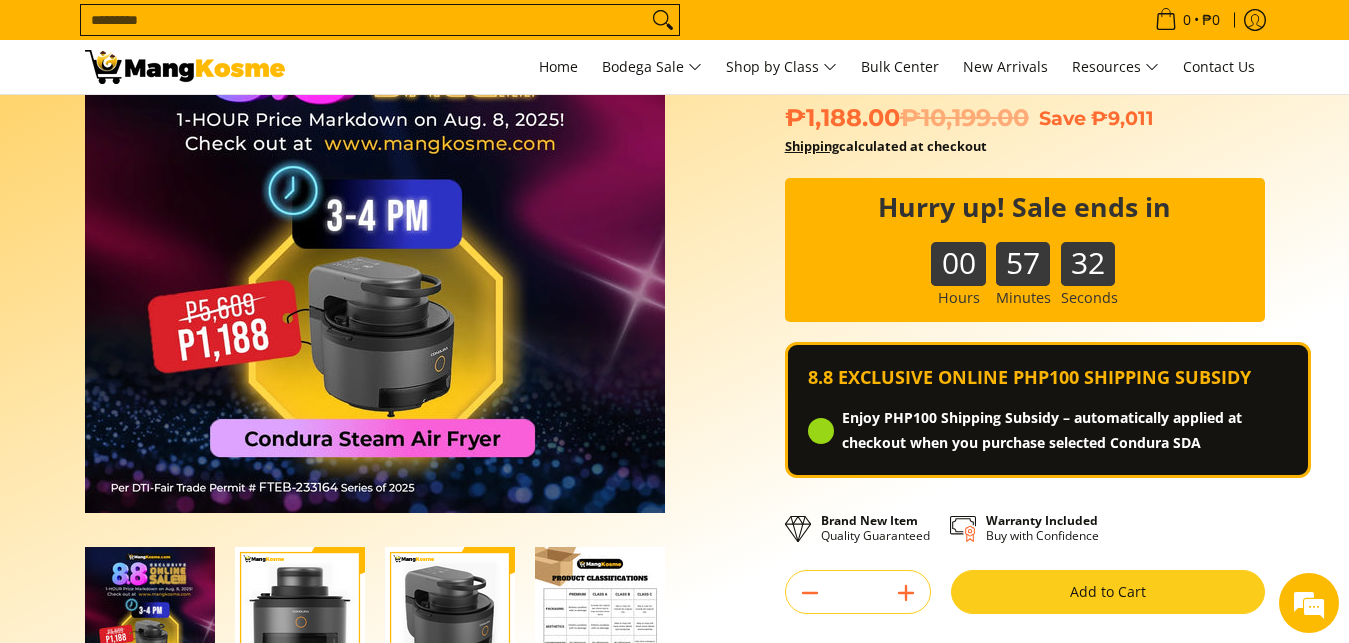 scroll, scrollTop: 304, scrollLeft: 0, axis: vertical 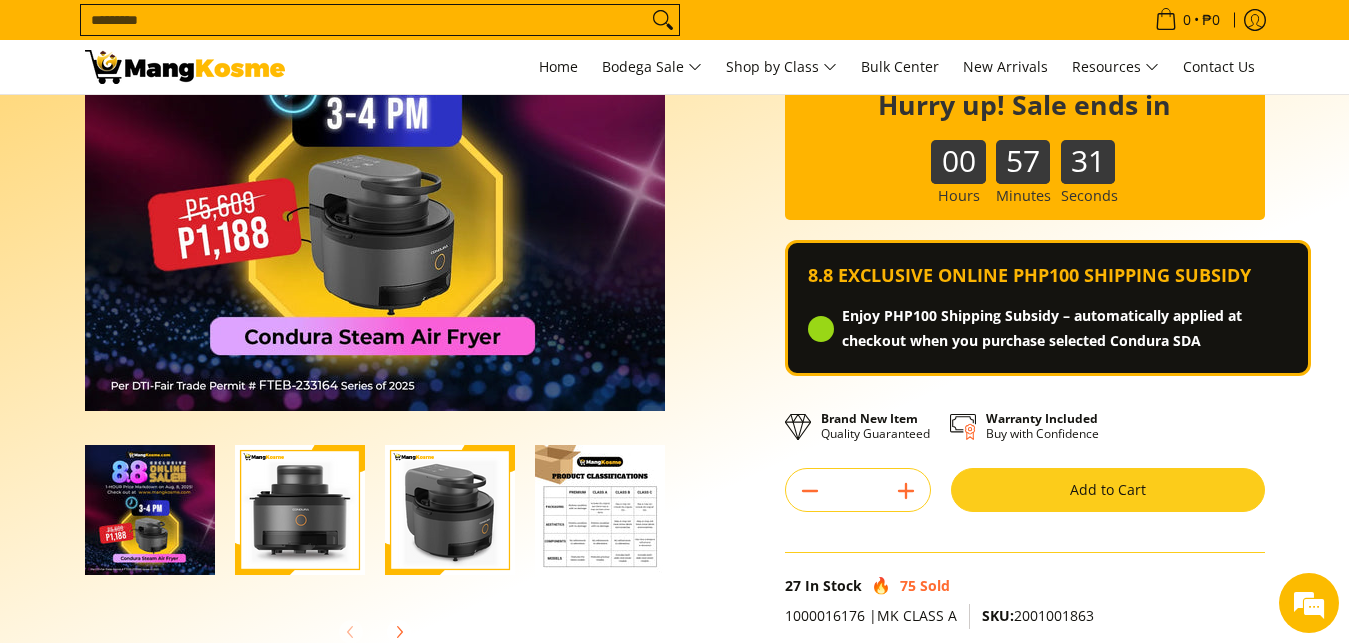 click on "Add to Cart" at bounding box center [1108, 490] 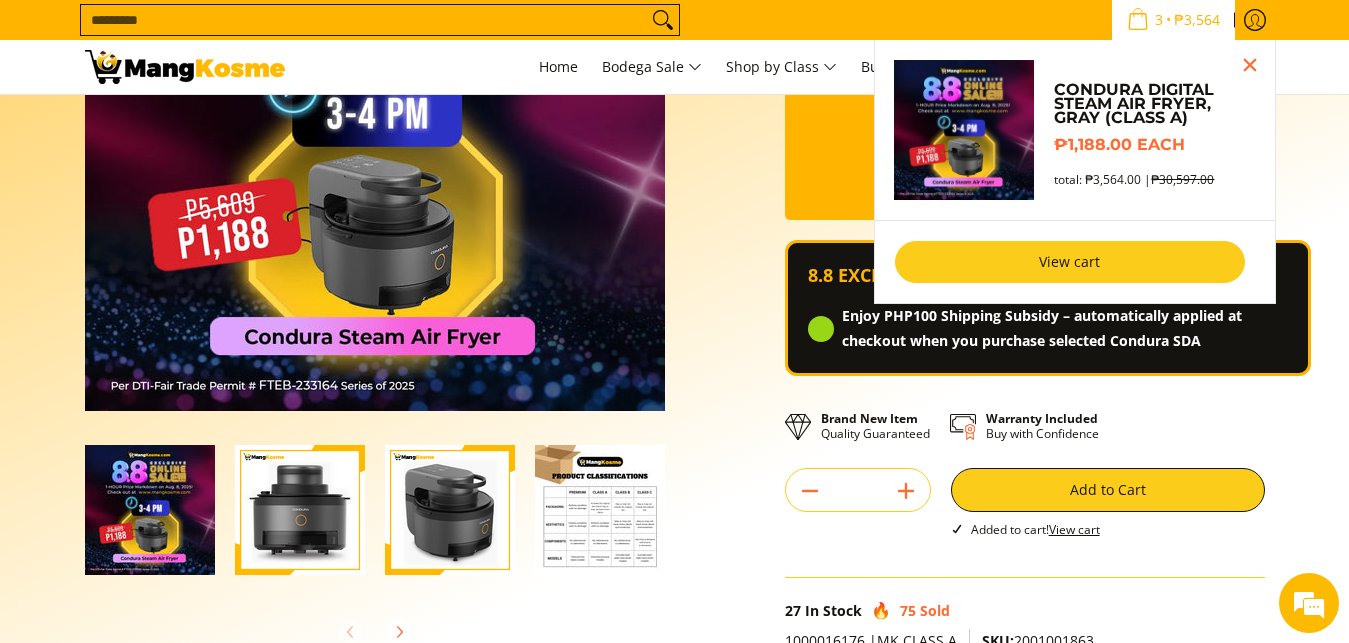 click on "View cart" at bounding box center (1070, 262) 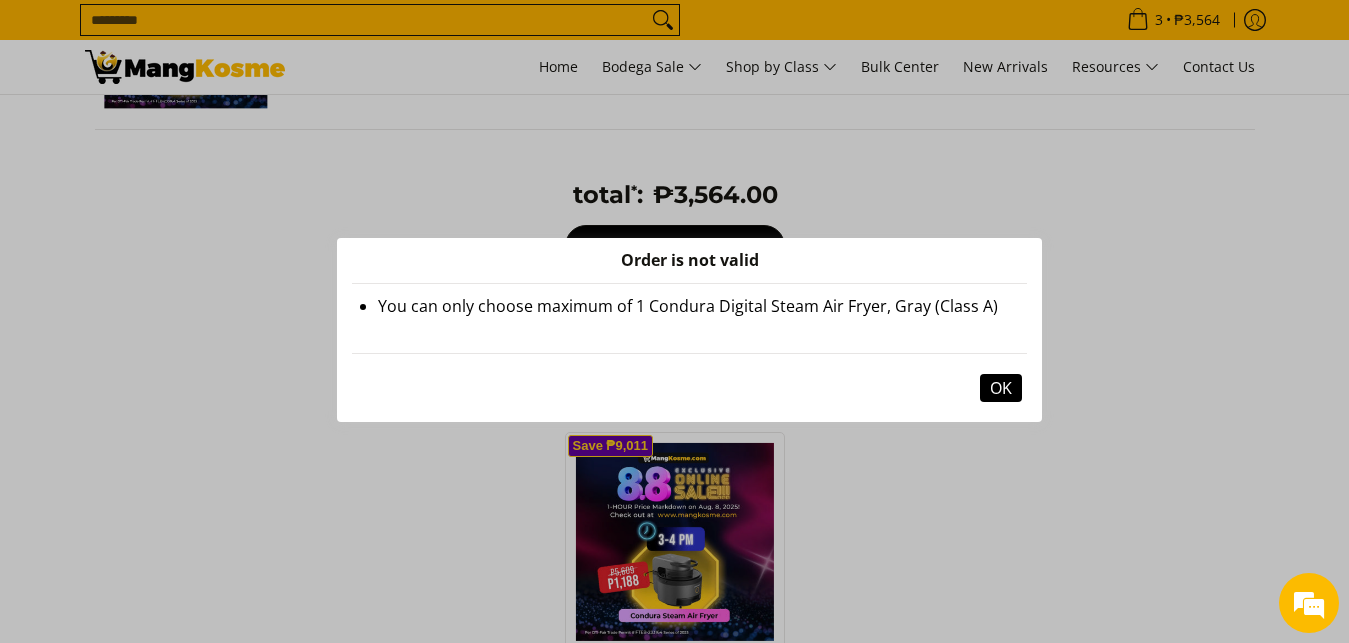 scroll, scrollTop: 408, scrollLeft: 0, axis: vertical 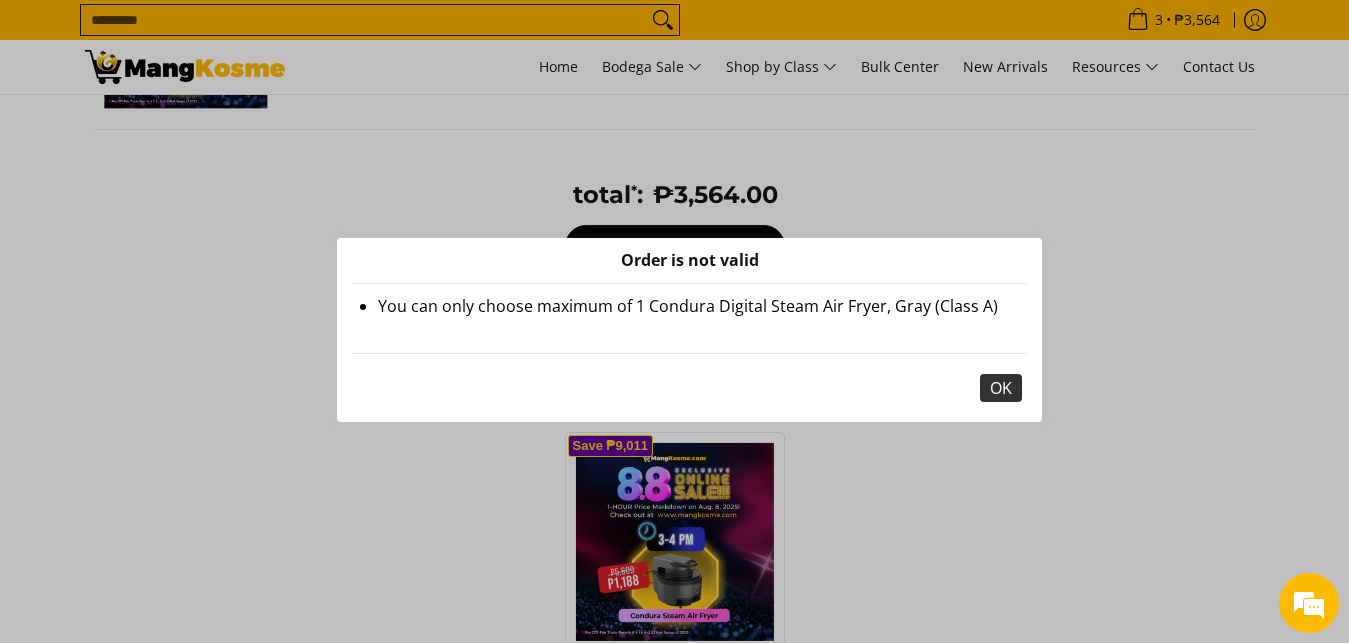 click on "OK" at bounding box center (1001, 388) 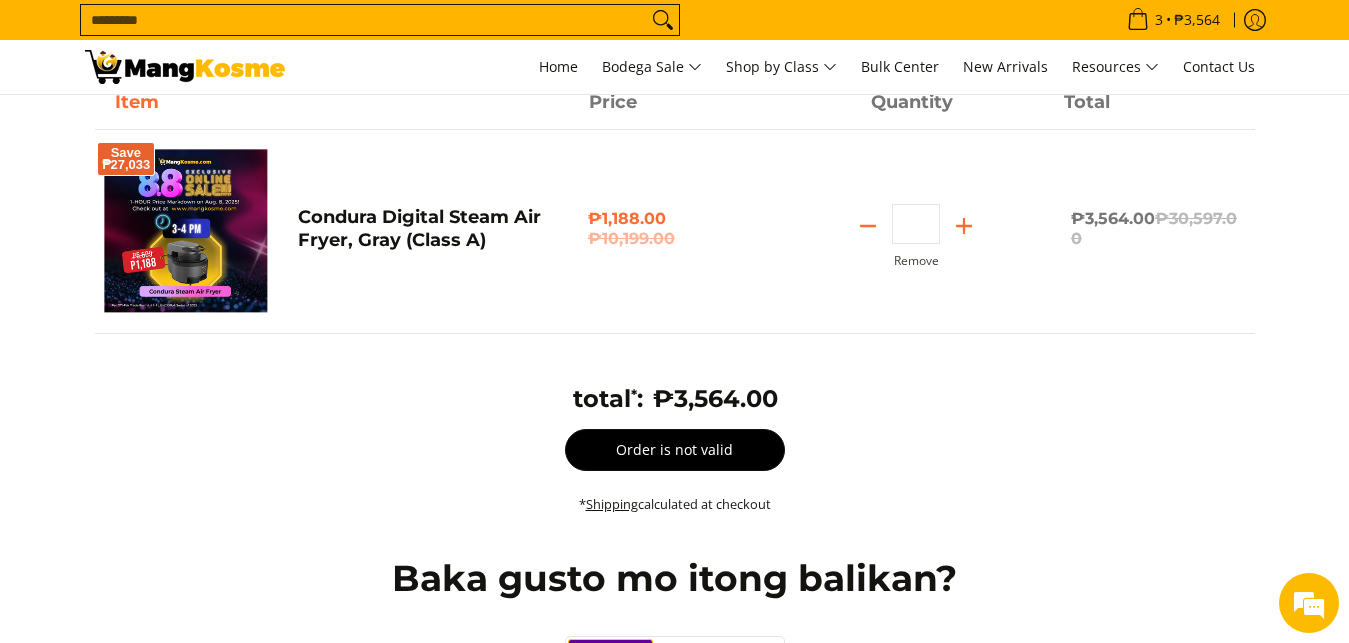 scroll, scrollTop: 102, scrollLeft: 0, axis: vertical 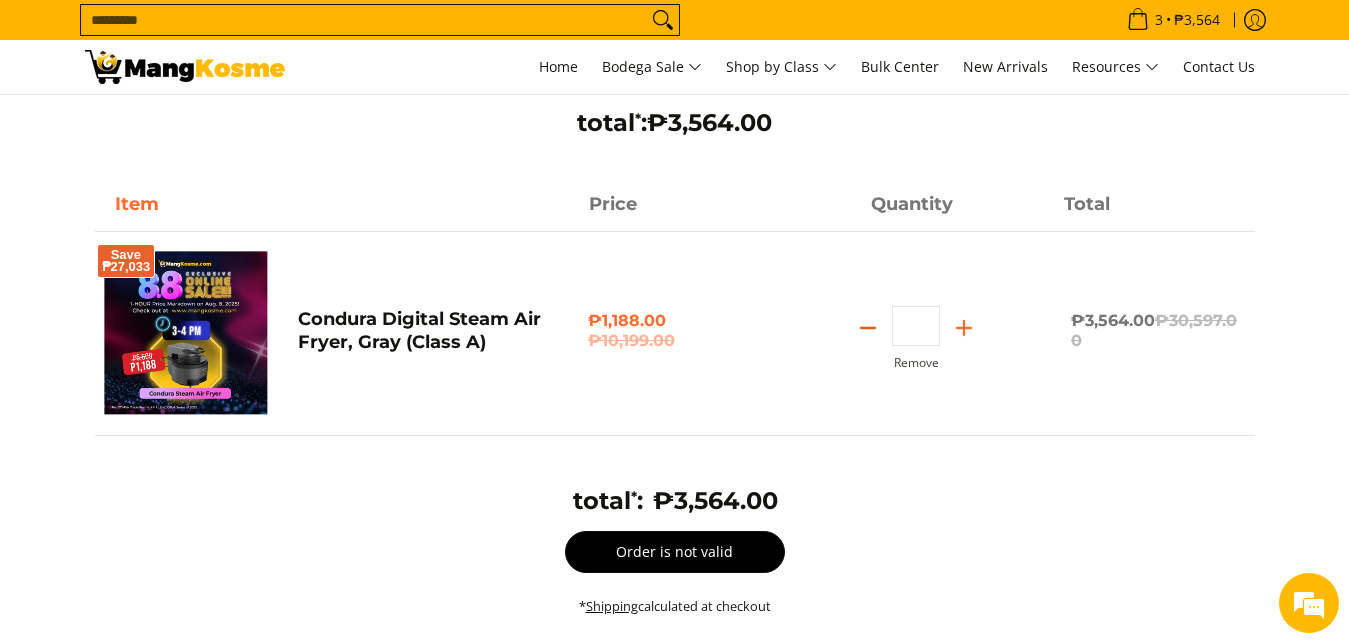 click 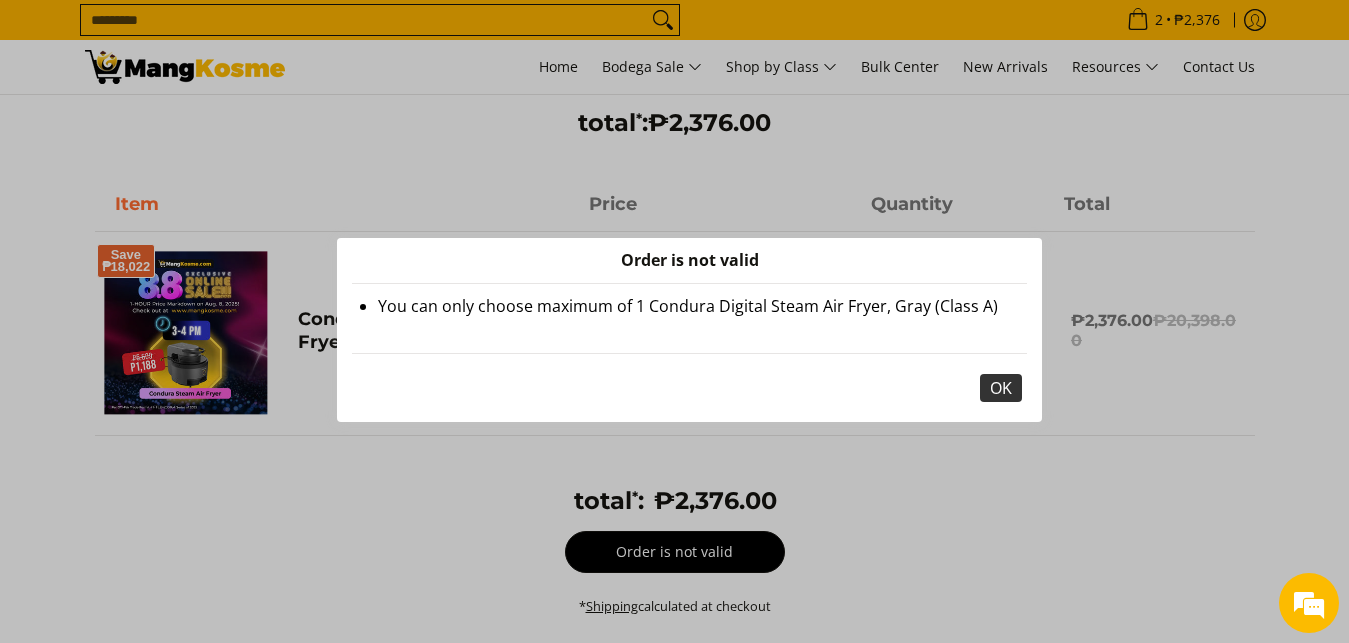 click on "OK" at bounding box center [1001, 388] 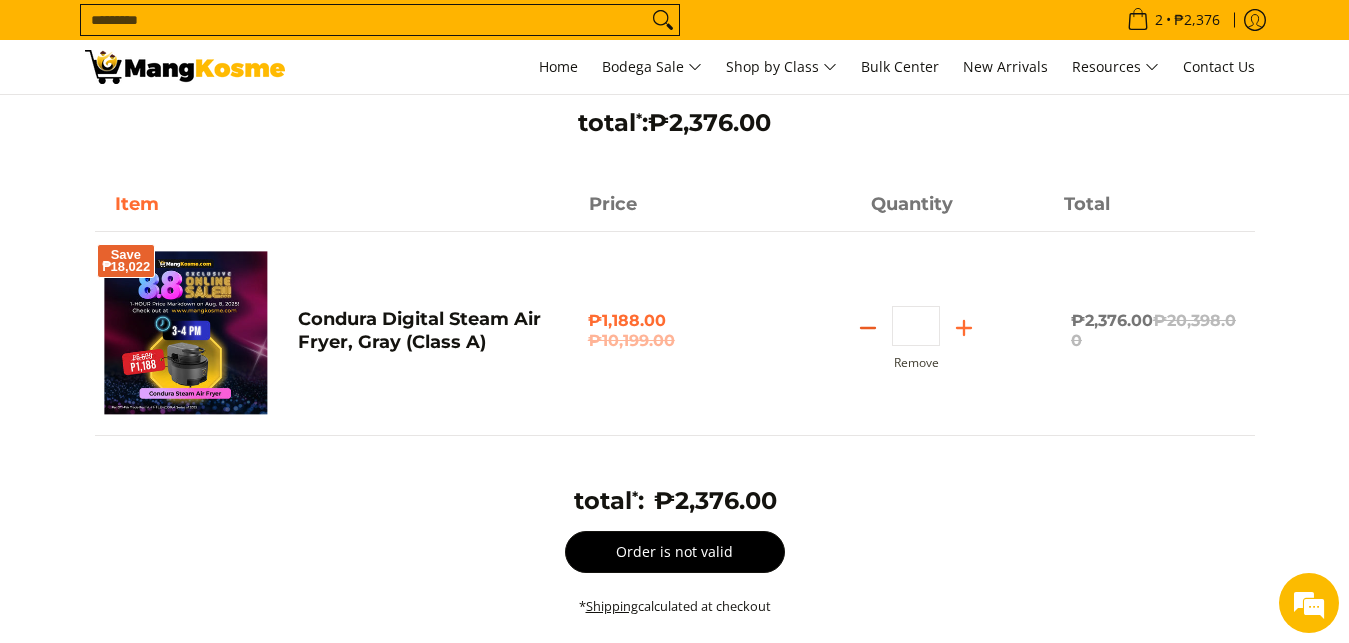 click 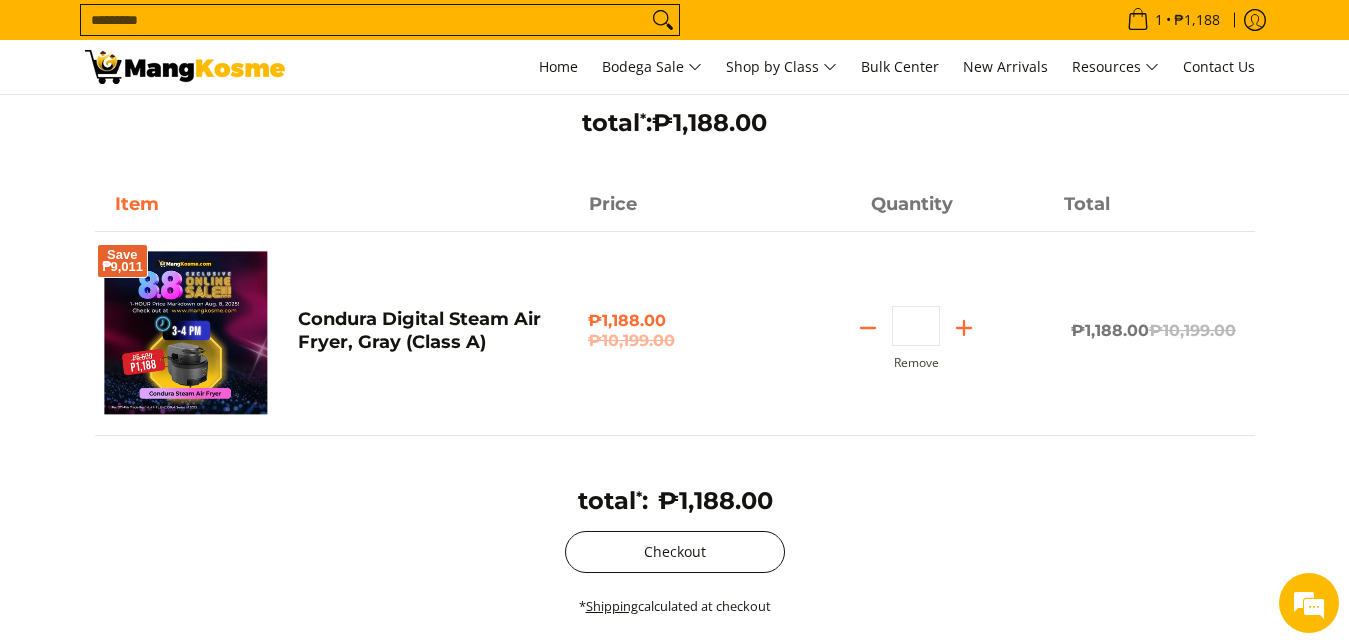 click on "Checkout" at bounding box center [675, 552] 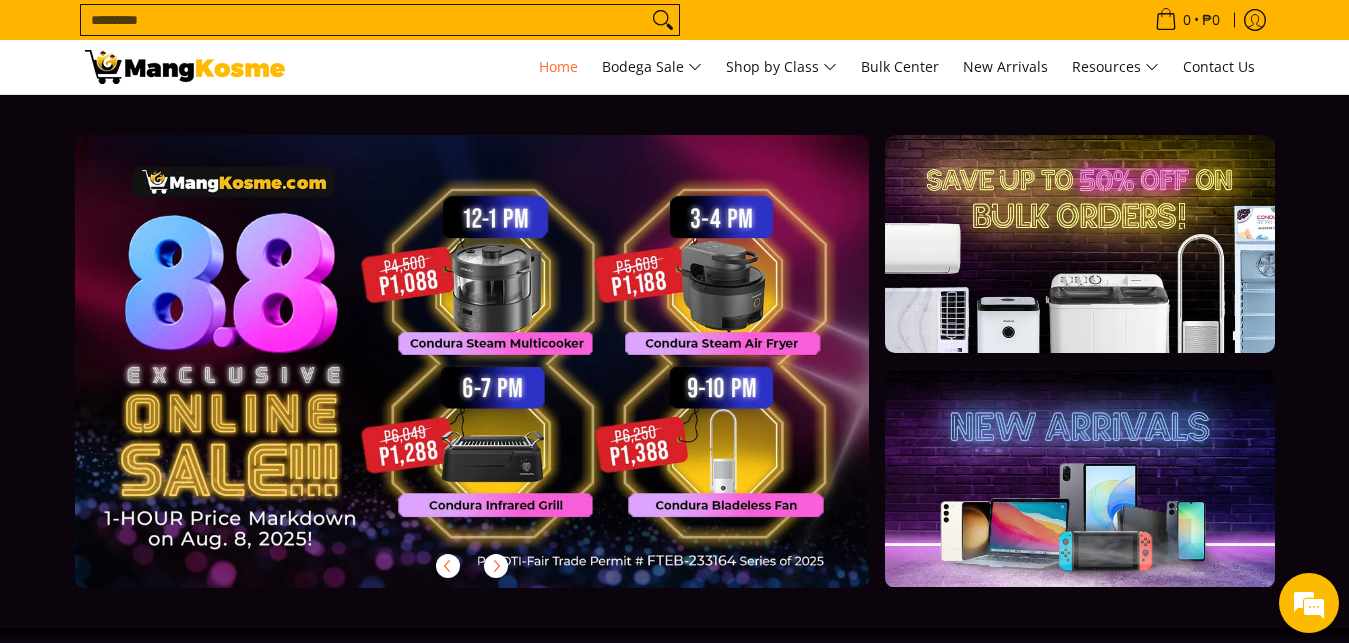 scroll, scrollTop: 0, scrollLeft: 0, axis: both 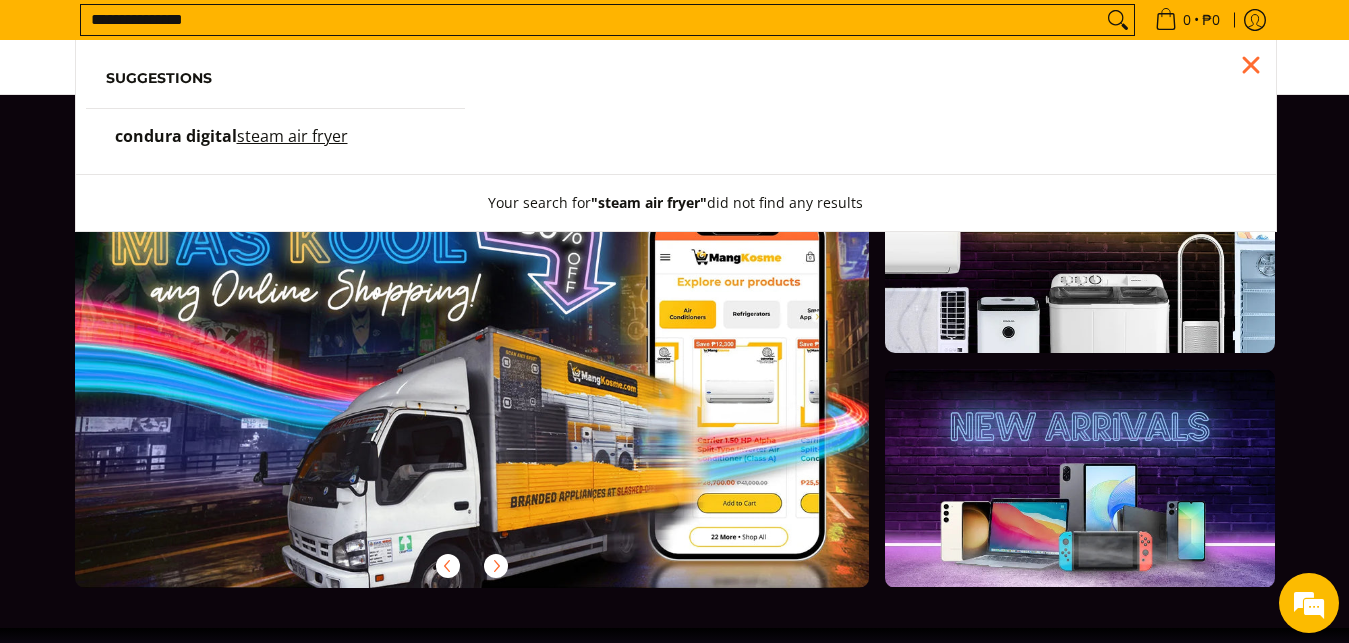 type on "**********" 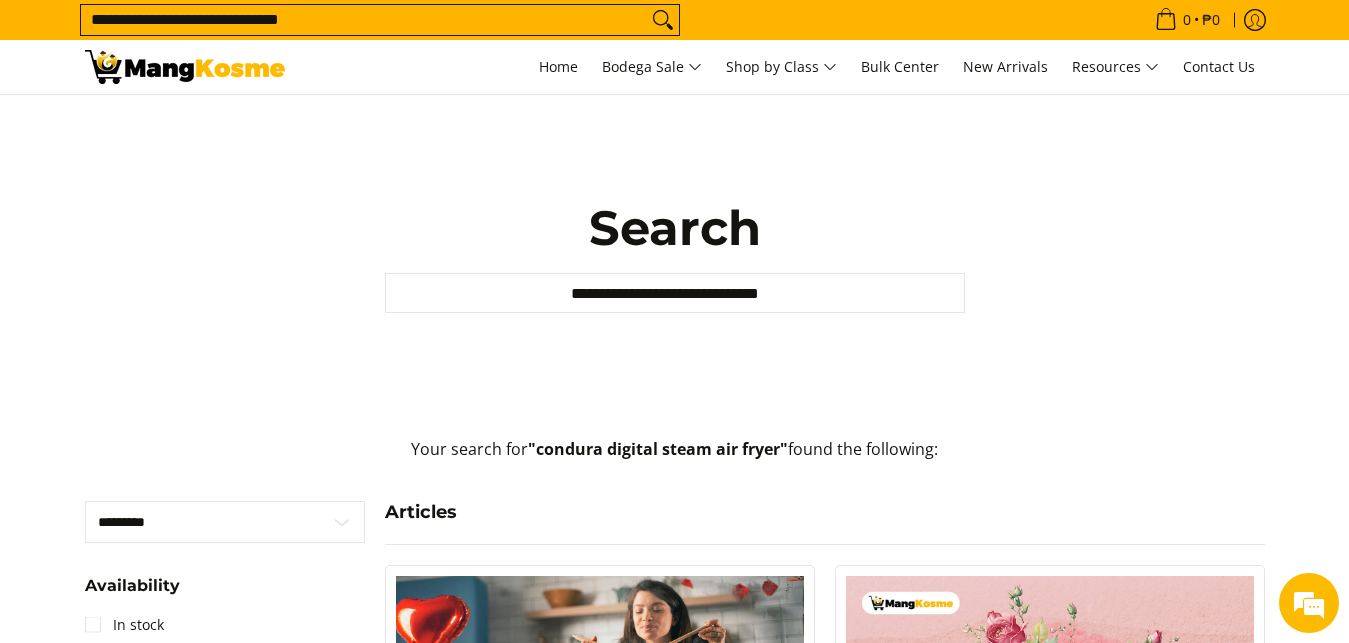 scroll, scrollTop: 0, scrollLeft: 0, axis: both 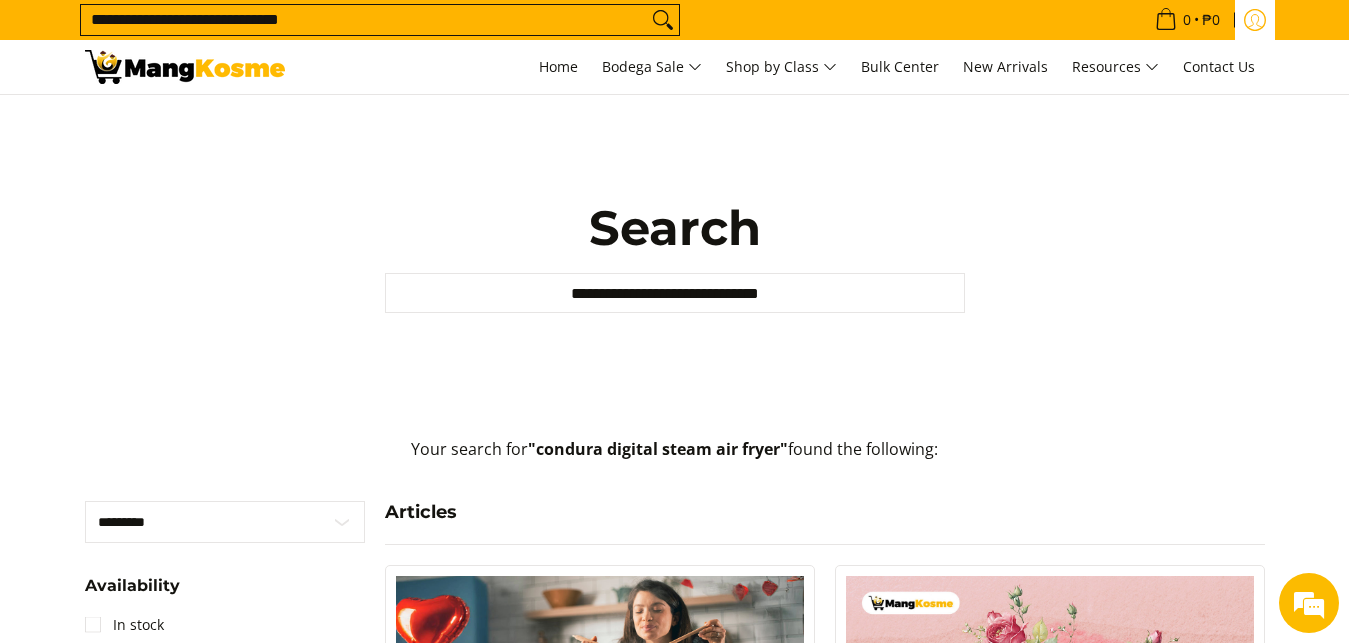 click 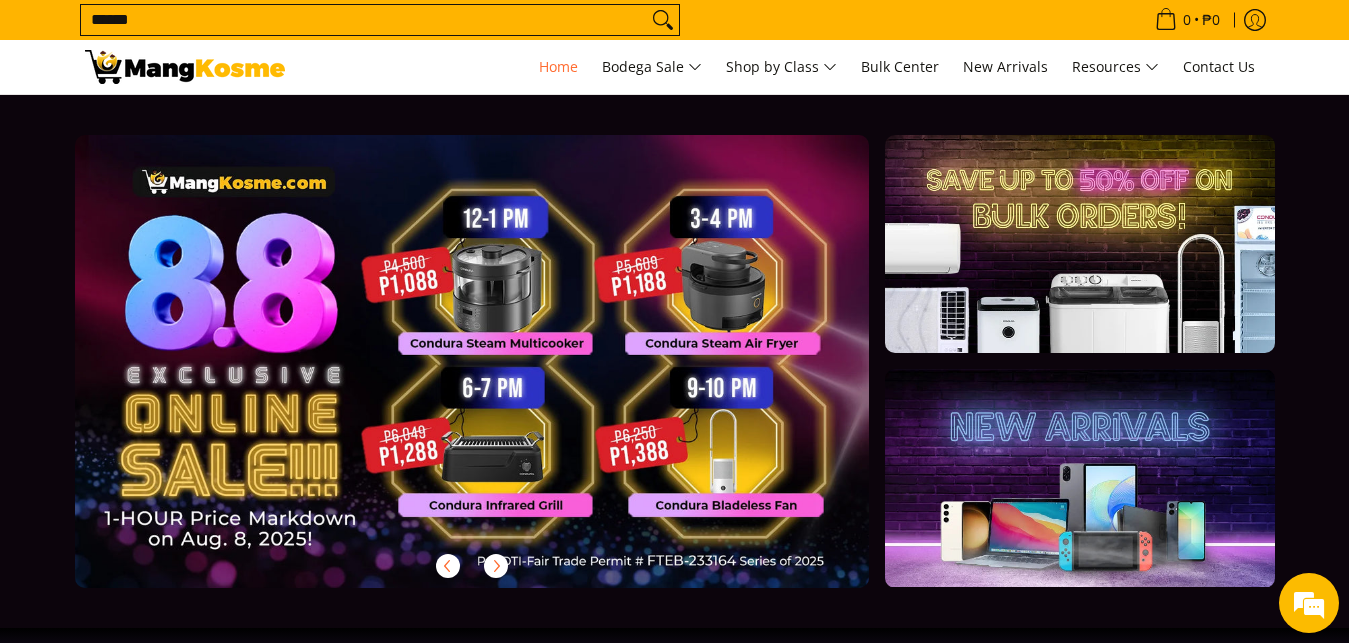 scroll, scrollTop: 0, scrollLeft: 0, axis: both 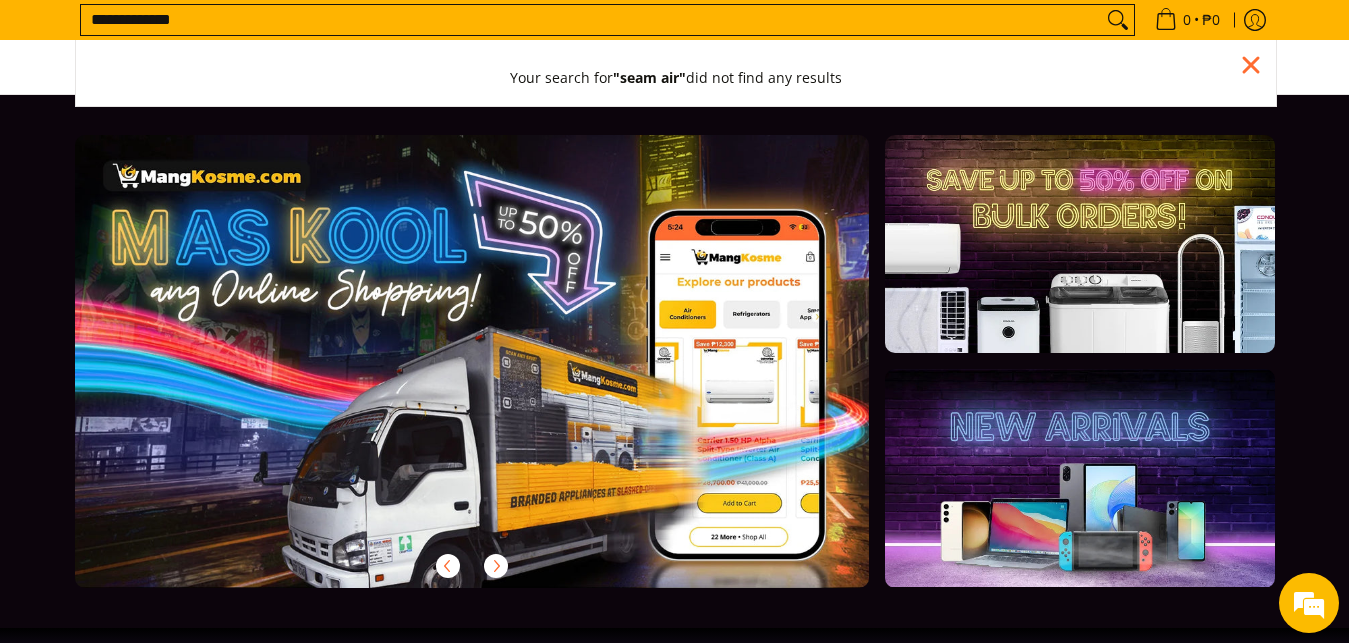 type on "**********" 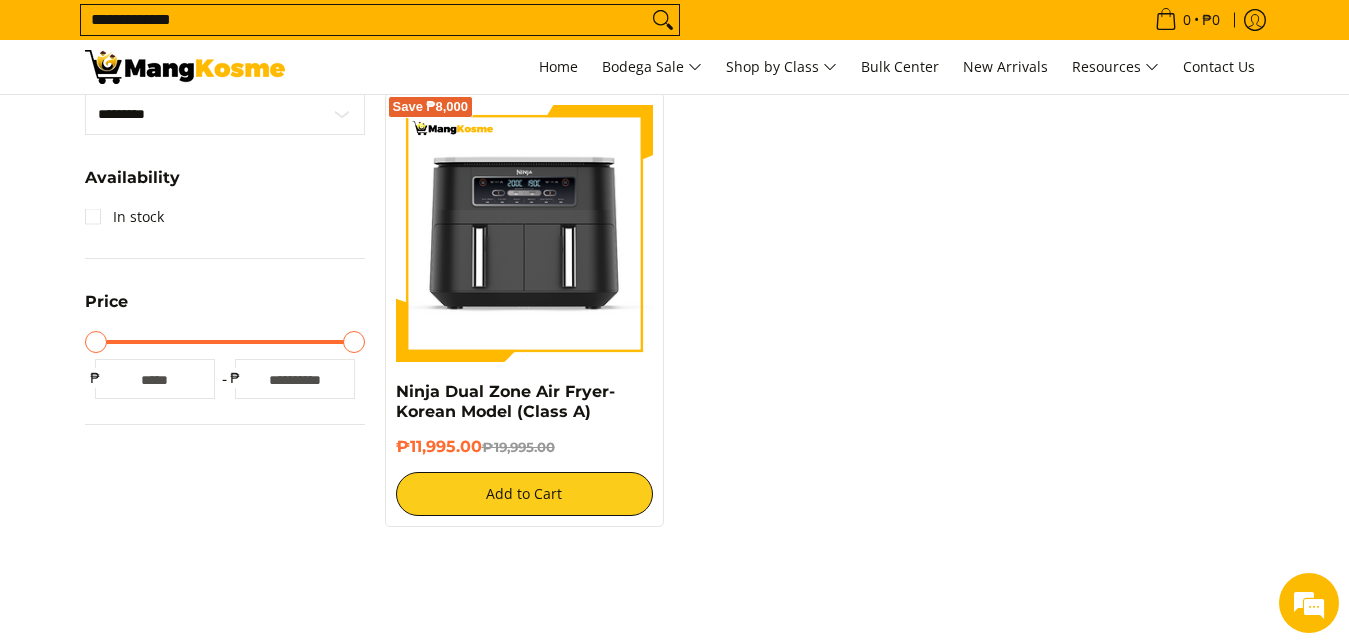 scroll, scrollTop: 0, scrollLeft: 0, axis: both 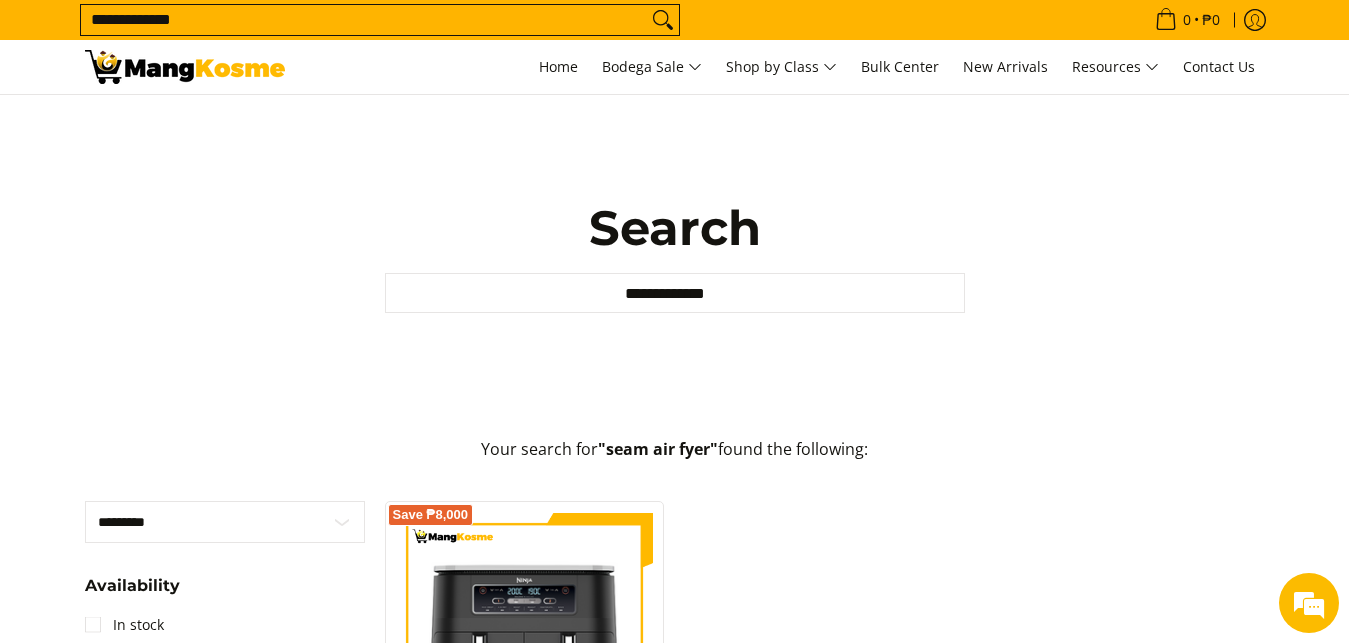 click on "**********" at bounding box center [364, 20] 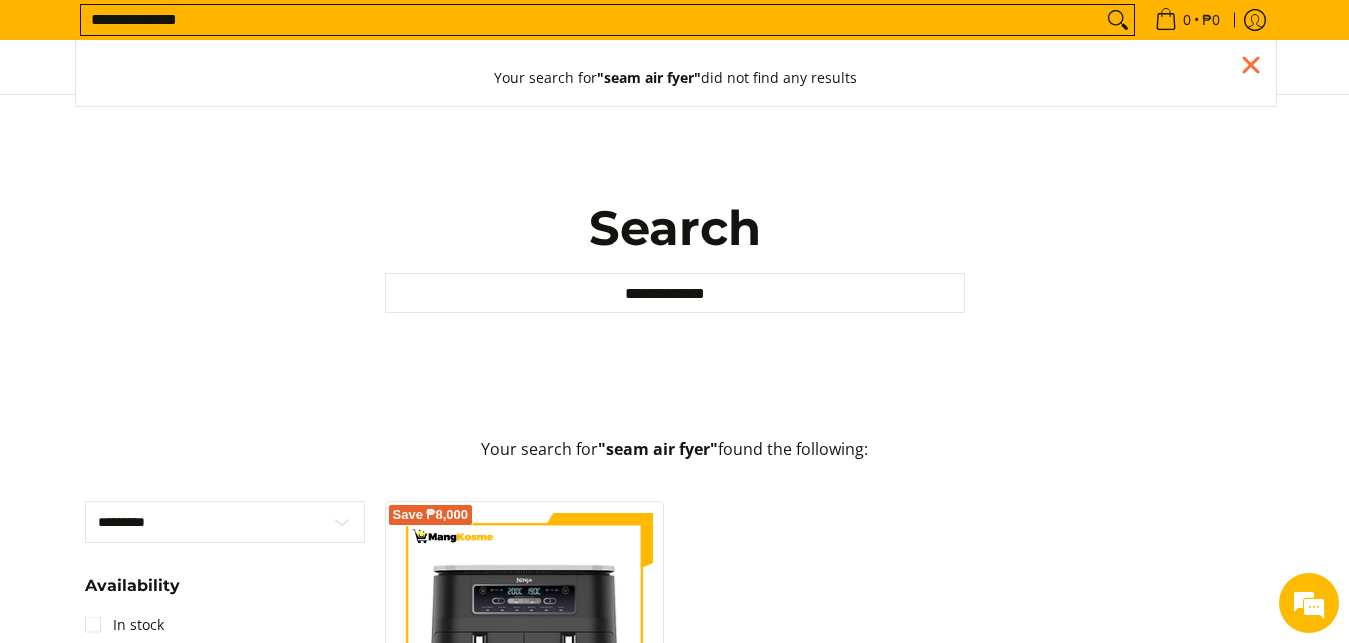 type on "**********" 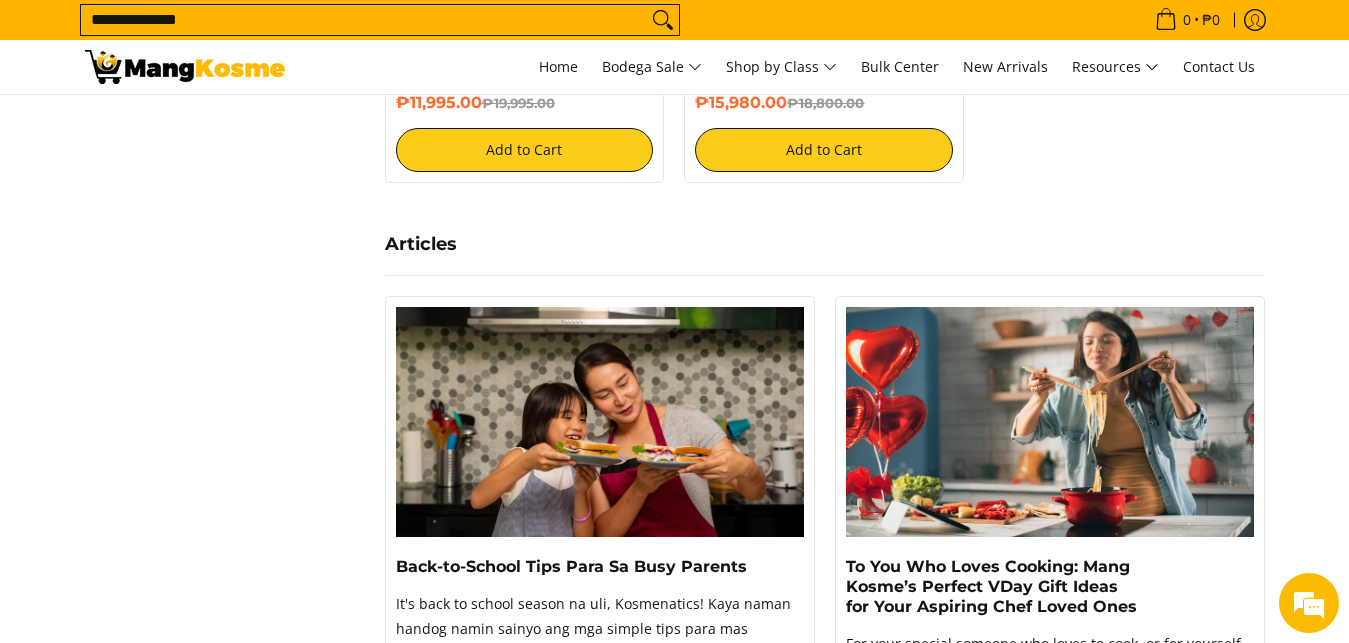scroll, scrollTop: 0, scrollLeft: 0, axis: both 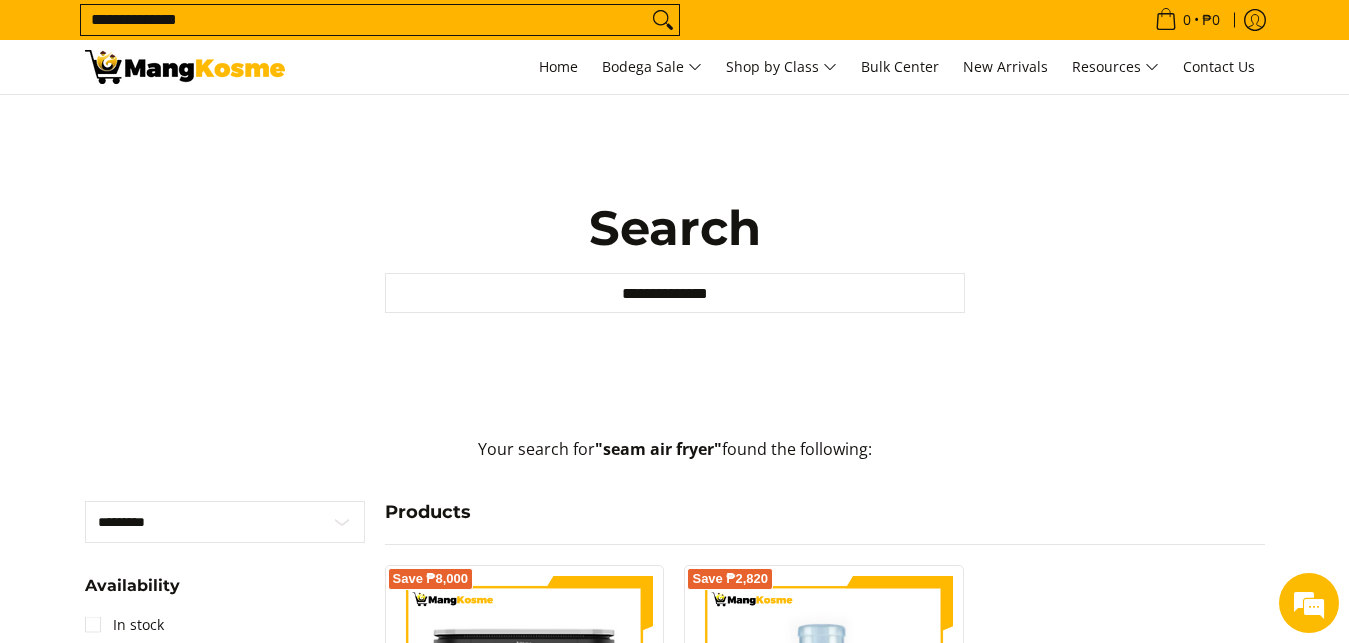 click on "**********" at bounding box center [364, 20] 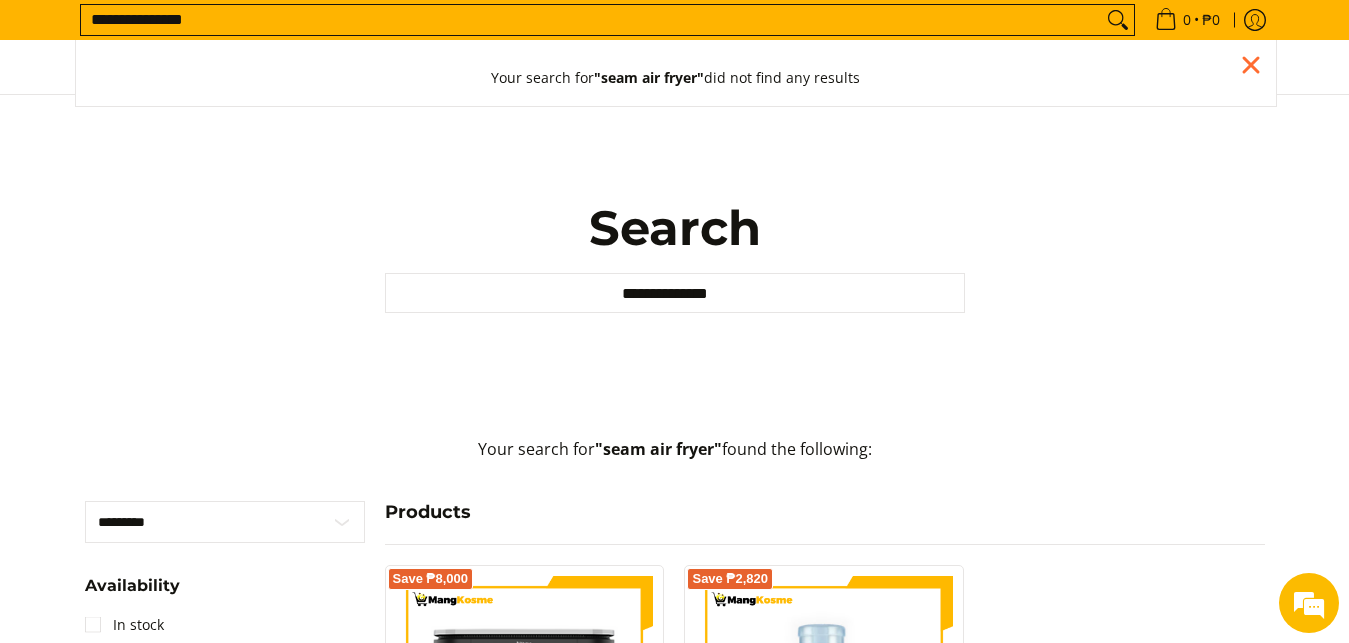 type on "**********" 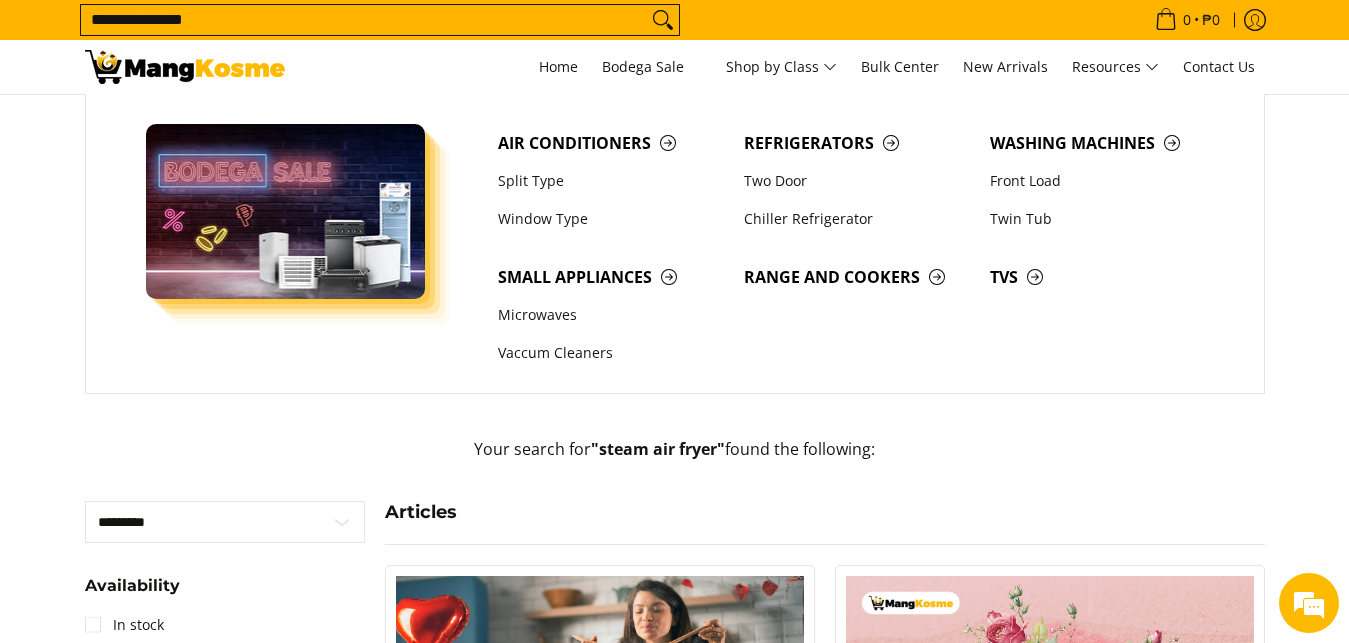 scroll, scrollTop: 0, scrollLeft: 0, axis: both 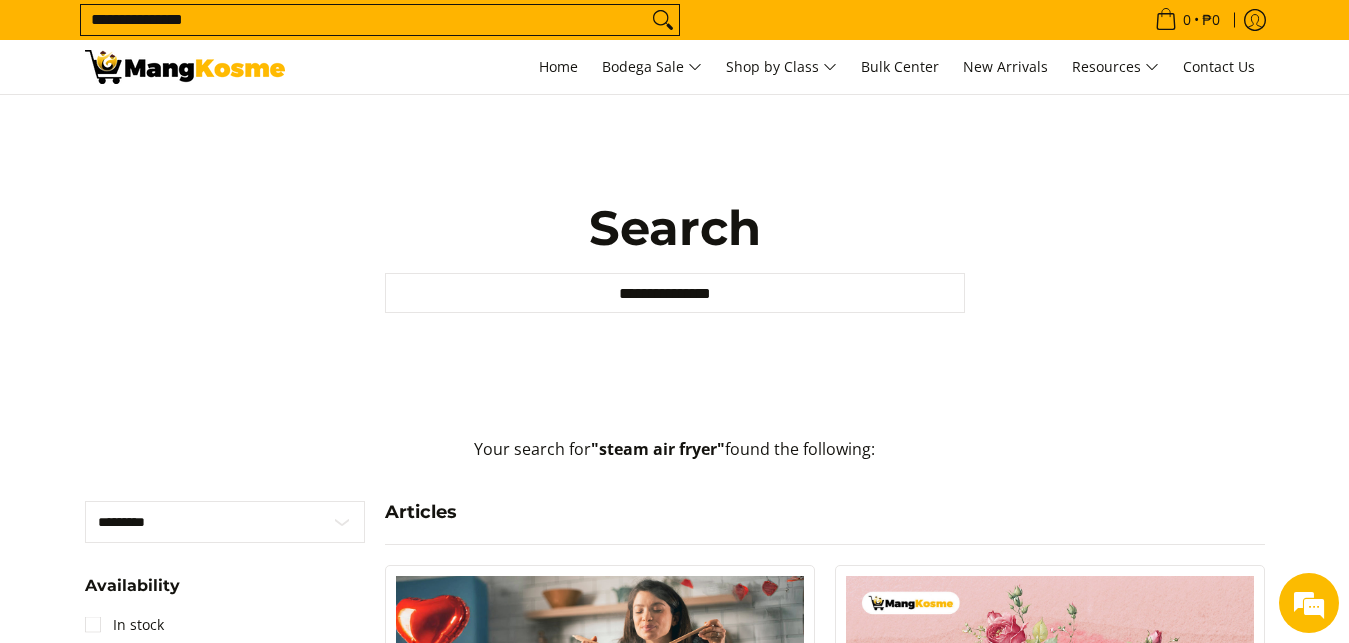 click on "**********" at bounding box center (364, 20) 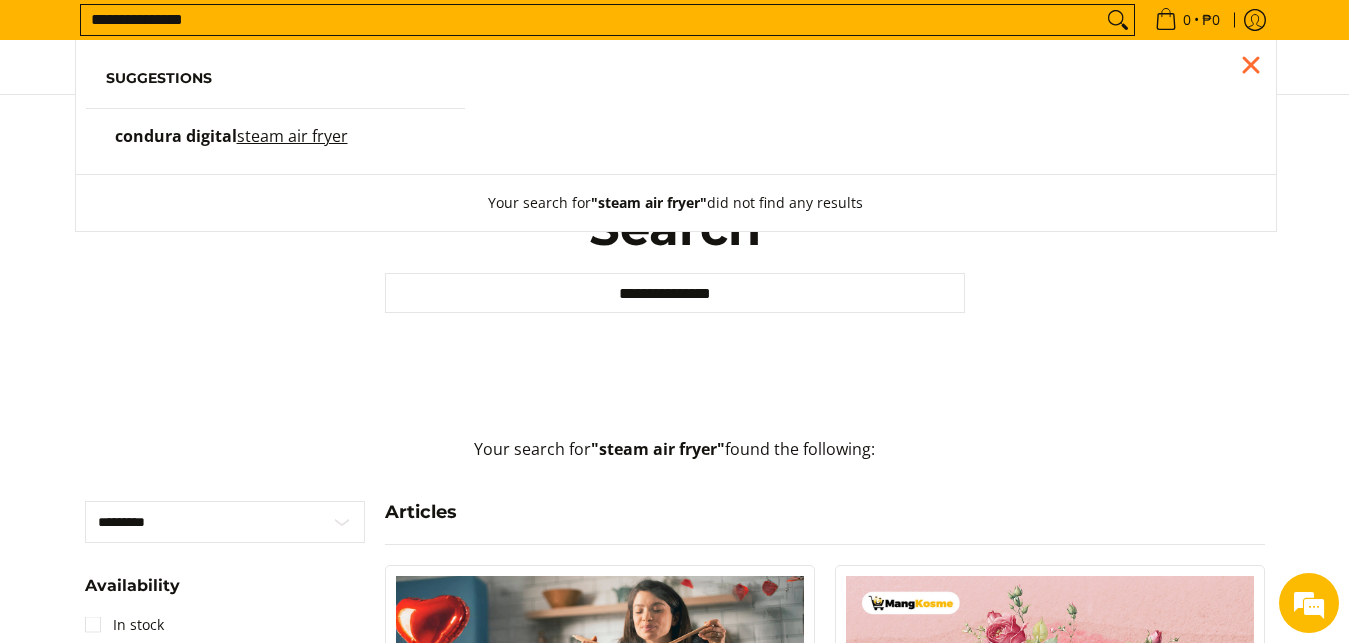 click on "condura digital" at bounding box center (176, 136) 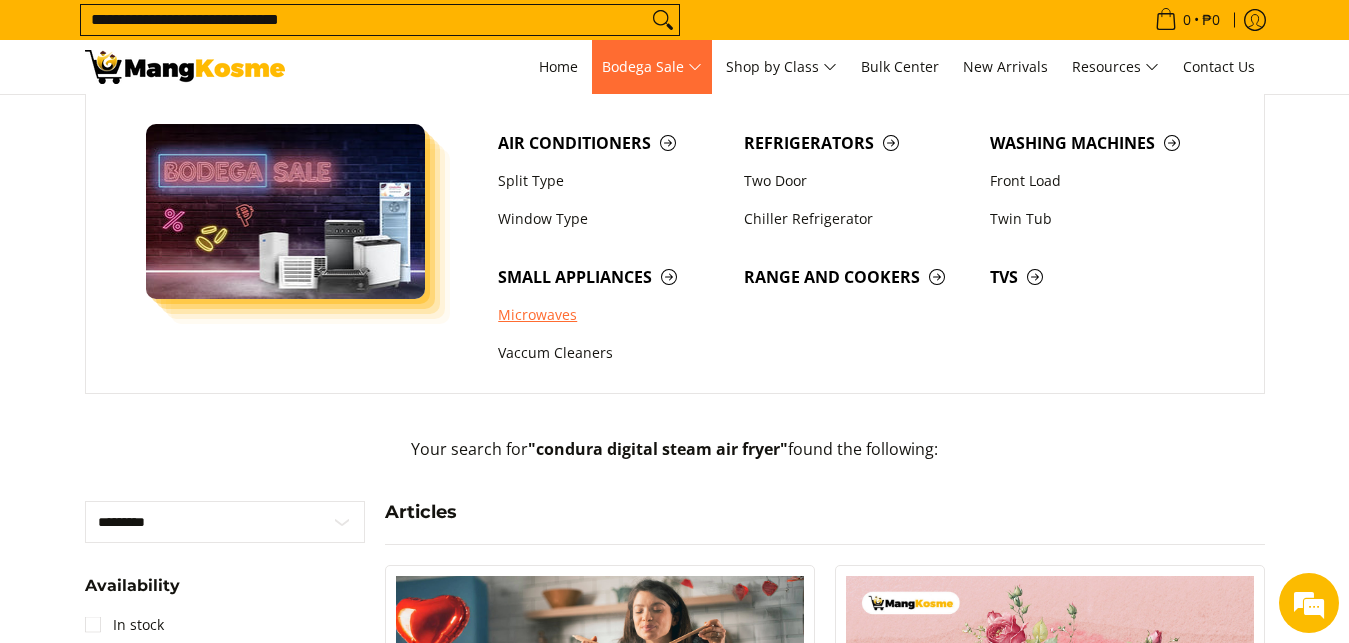 scroll, scrollTop: 0, scrollLeft: 0, axis: both 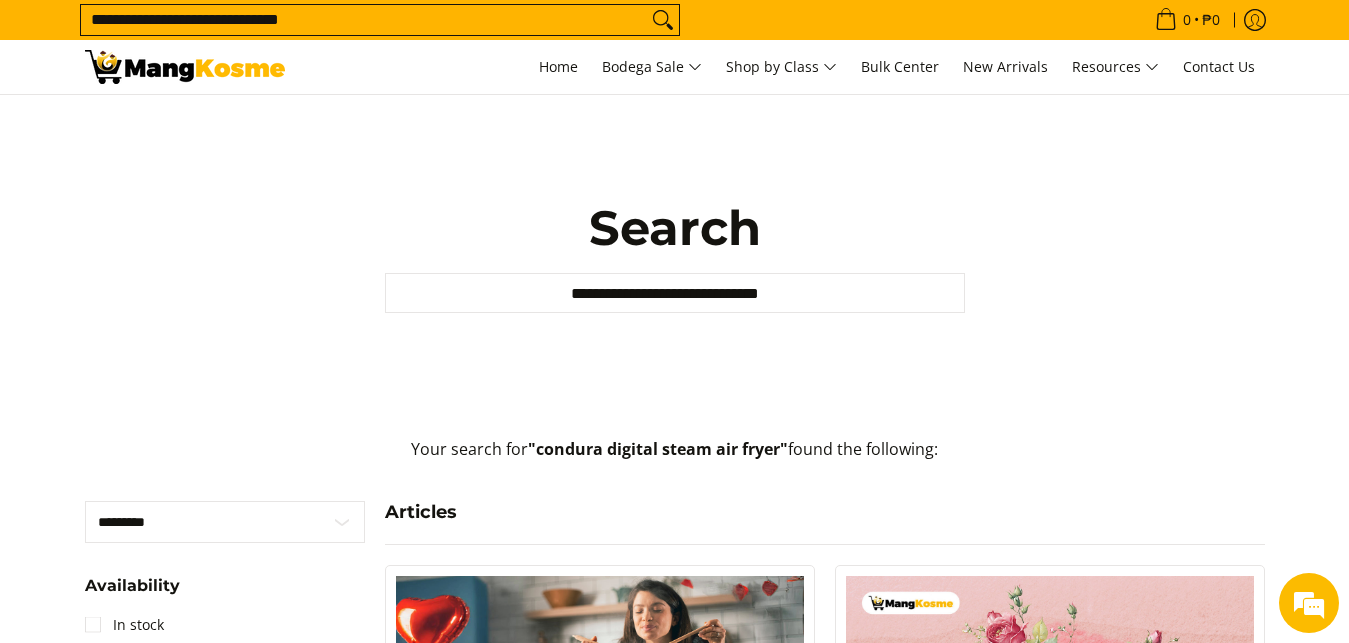 click 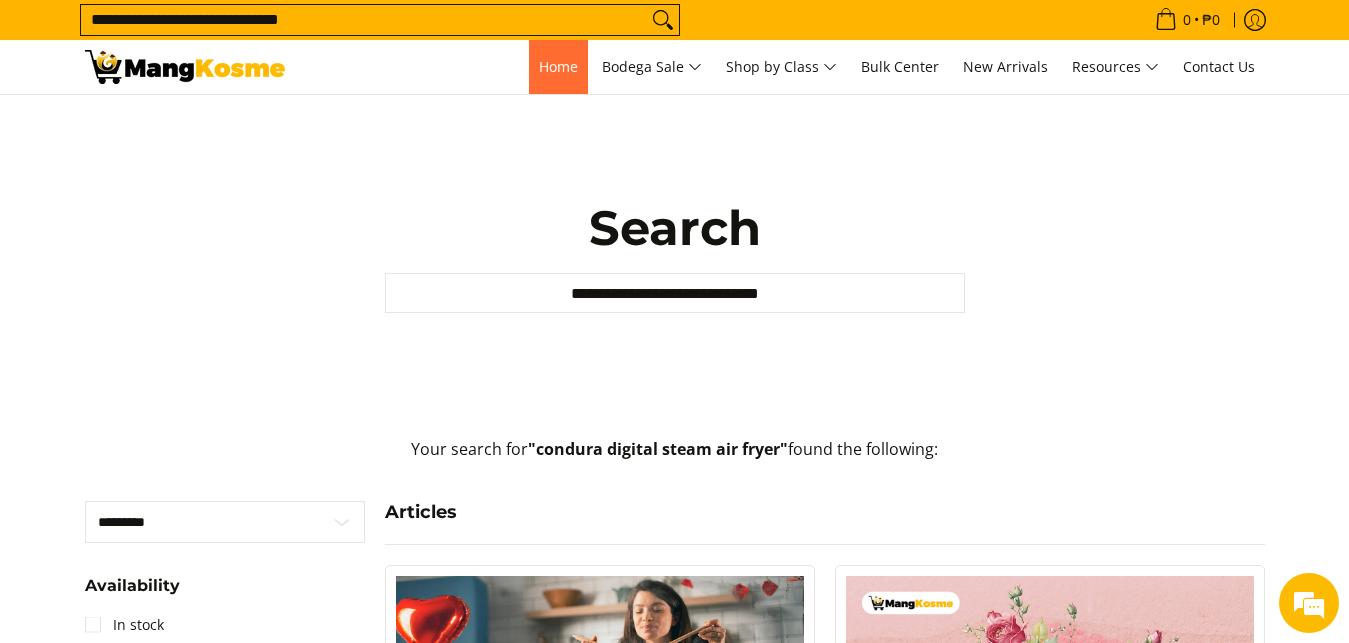 click on "Home" at bounding box center [558, 66] 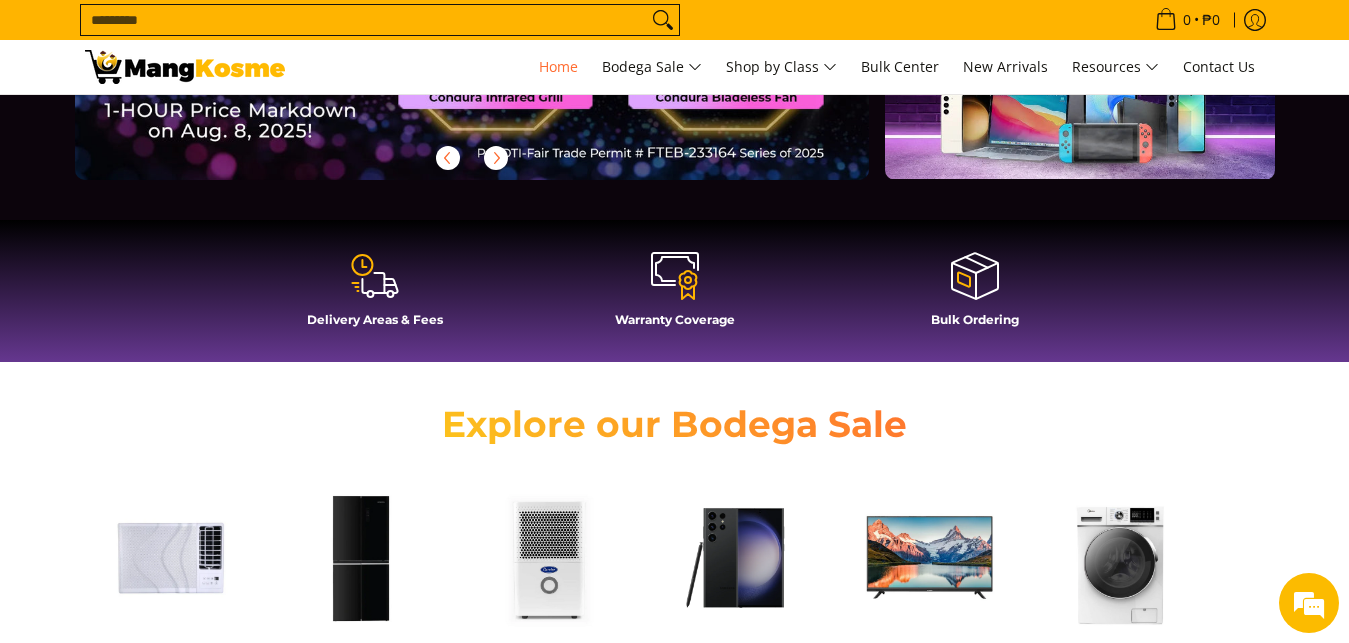 scroll, scrollTop: 510, scrollLeft: 0, axis: vertical 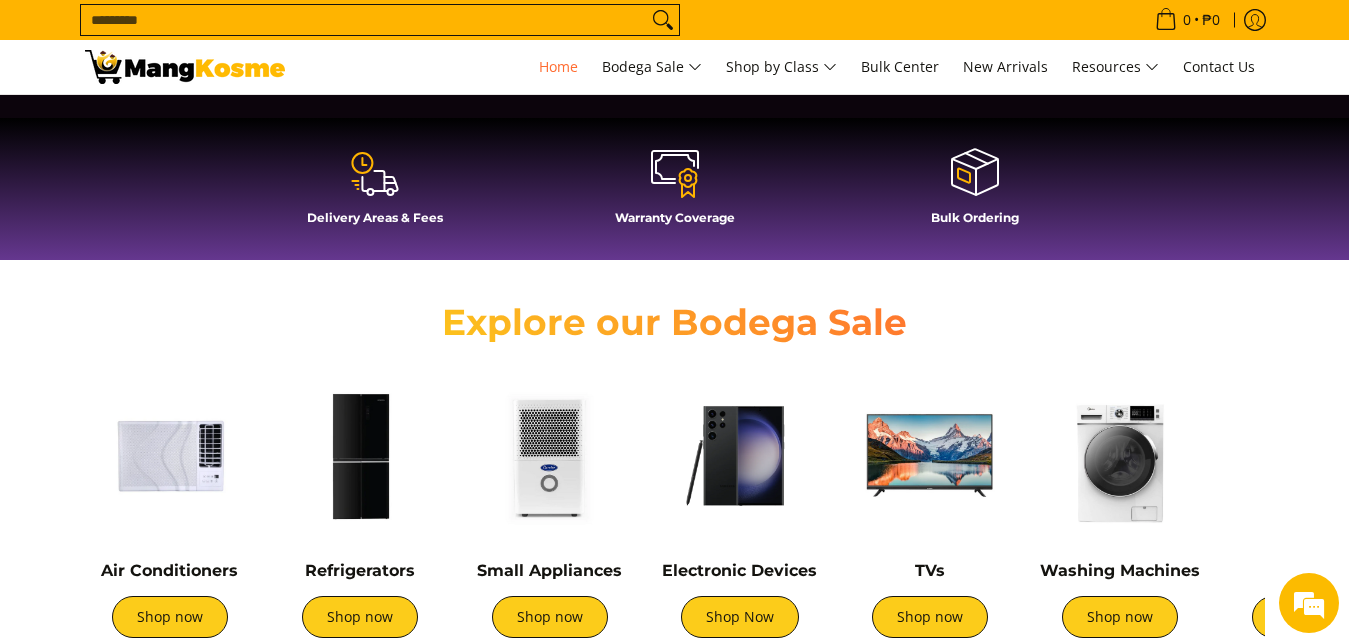 click on "Bulk Ordering" at bounding box center [975, 194] 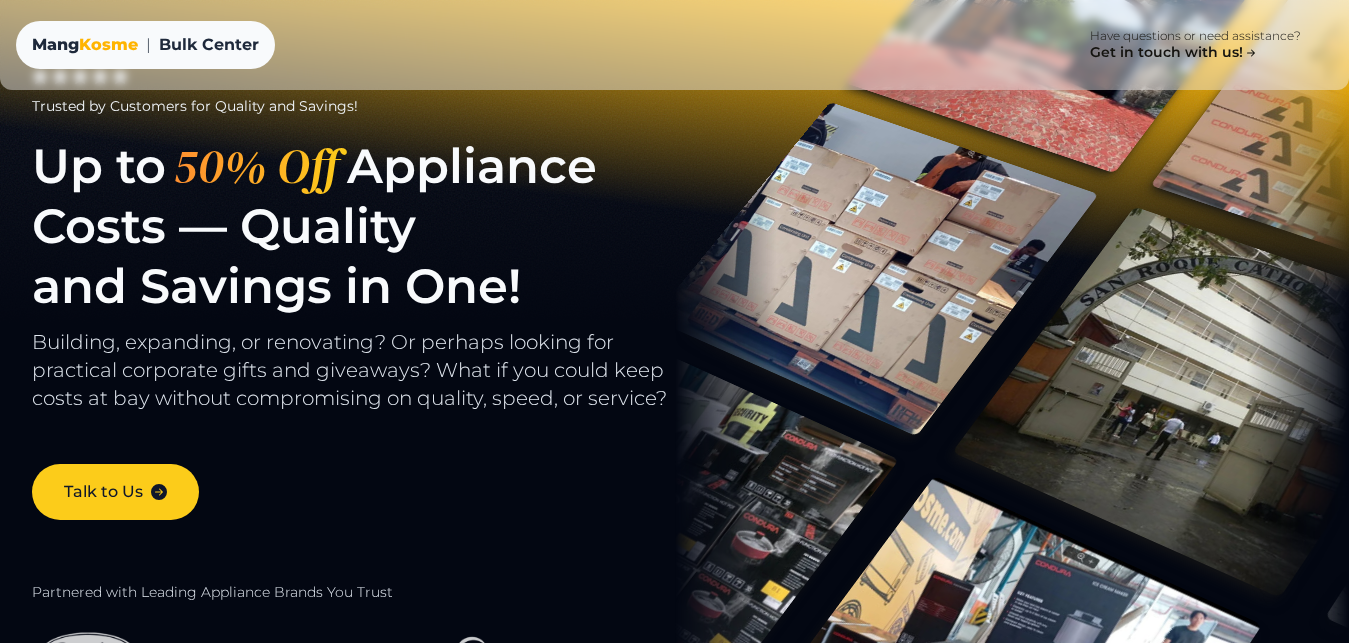 scroll, scrollTop: 0, scrollLeft: 0, axis: both 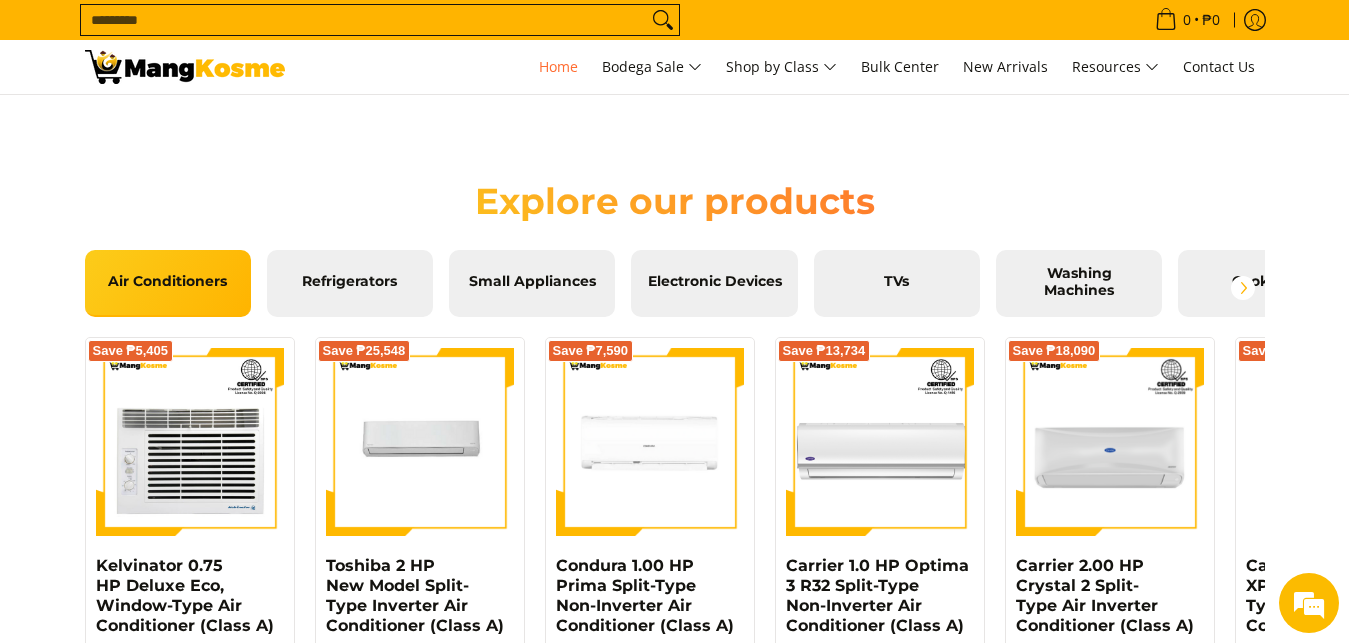 click on "Search..." at bounding box center [364, 20] 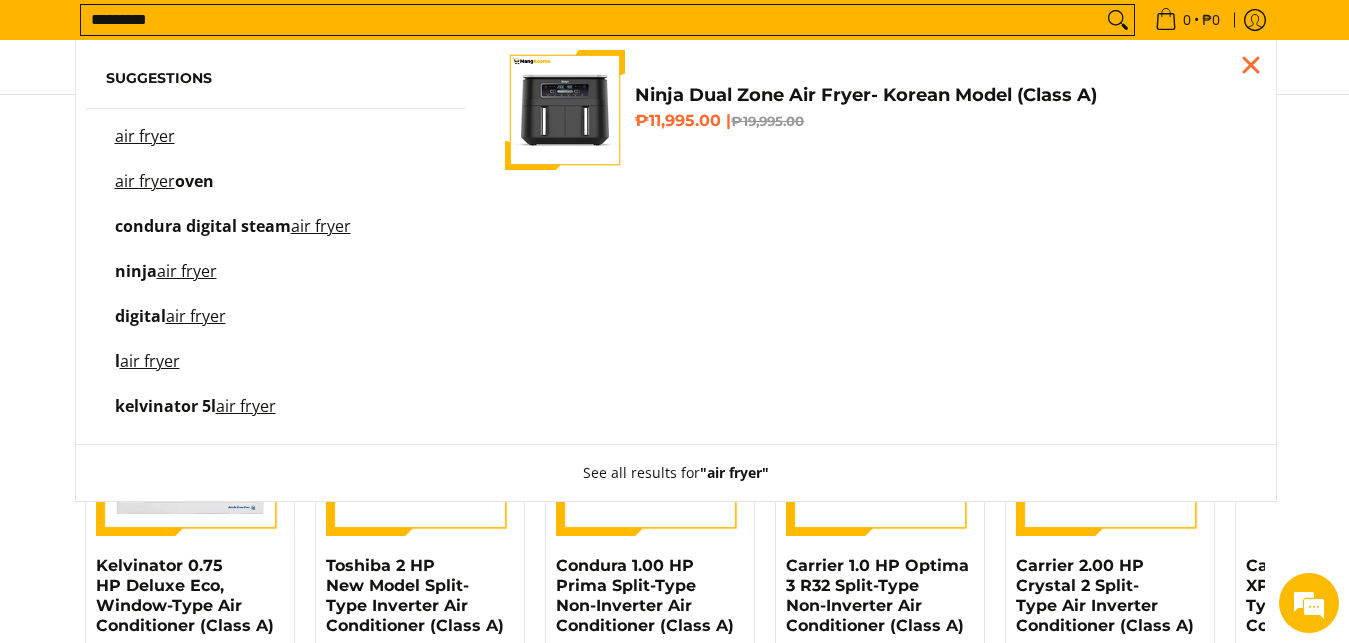 scroll, scrollTop: 0, scrollLeft: 1590, axis: horizontal 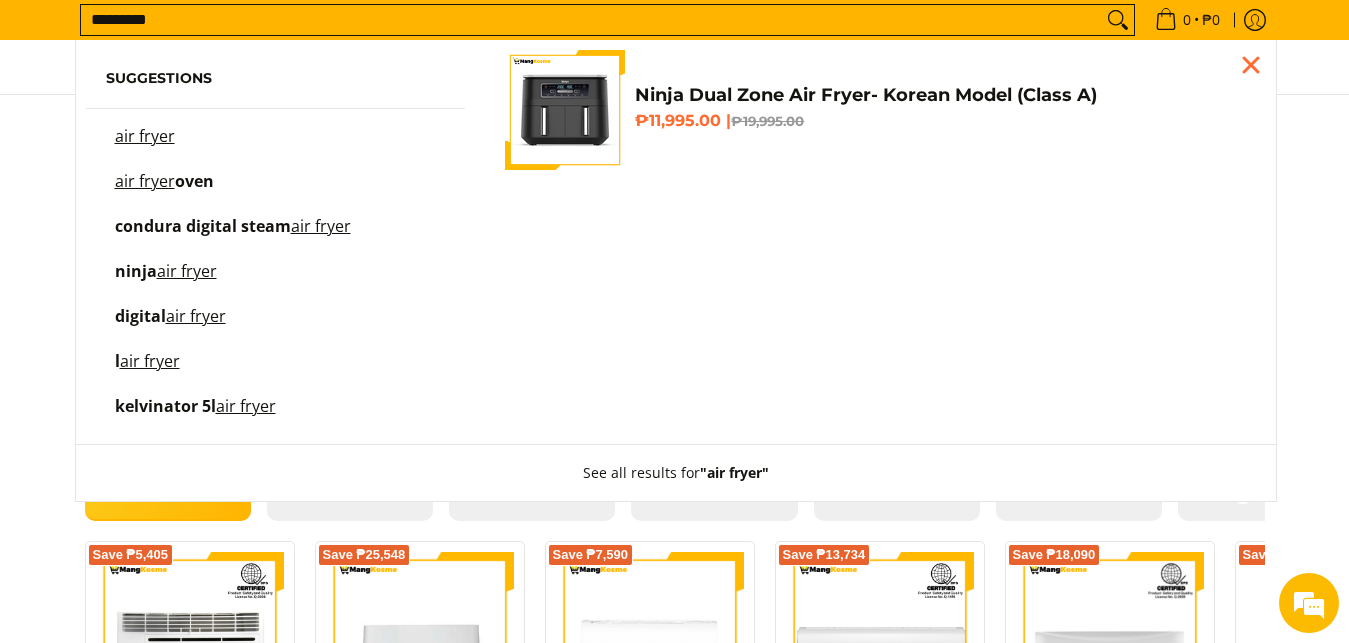 type on "*********" 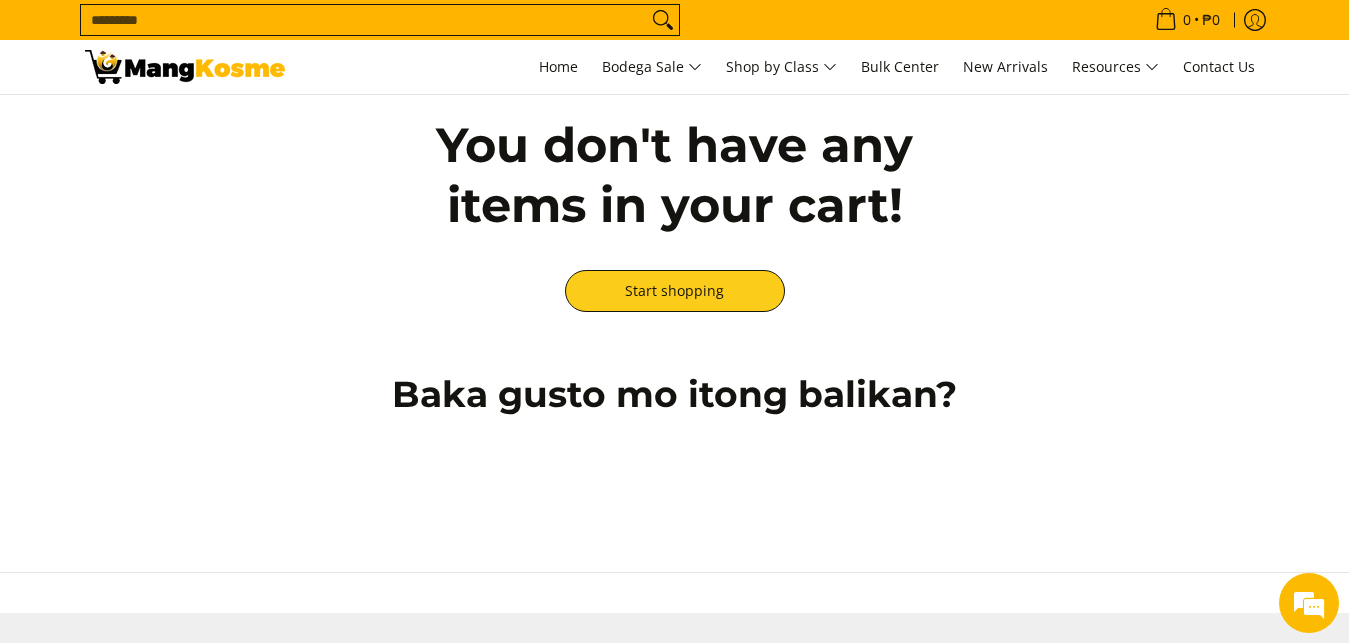 scroll, scrollTop: 0, scrollLeft: 0, axis: both 